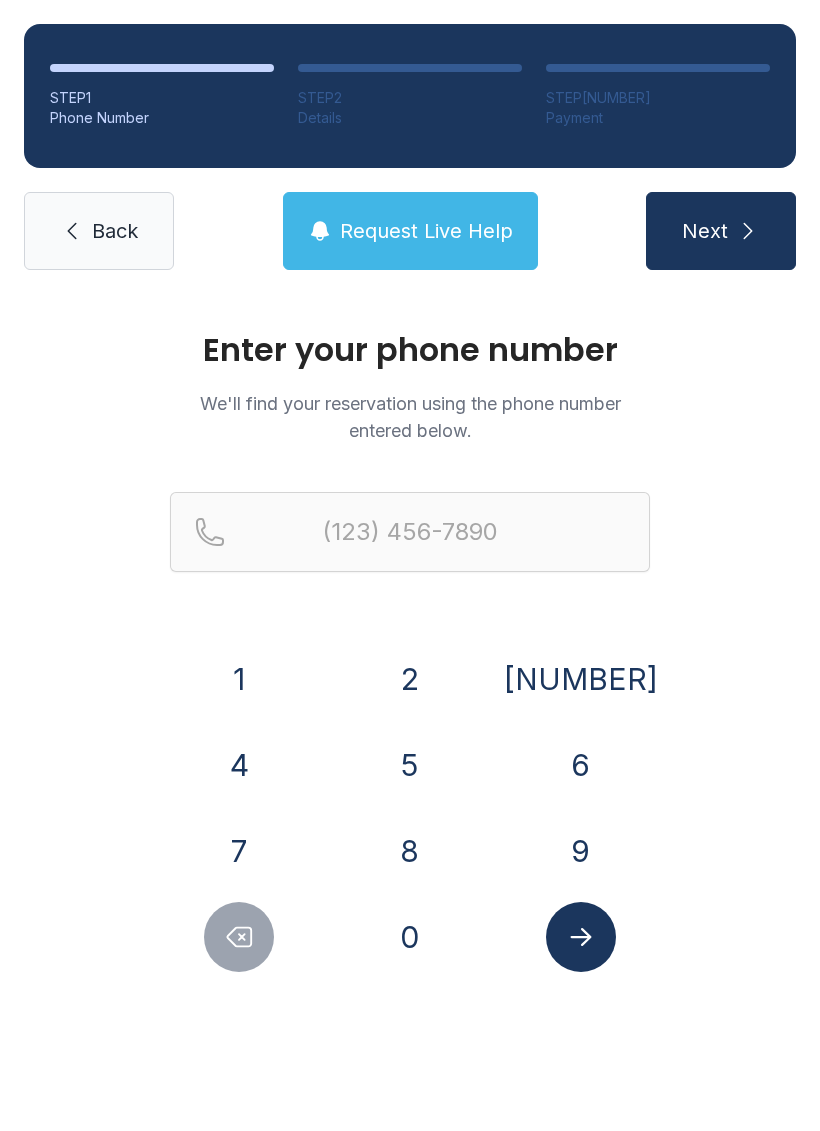 scroll, scrollTop: 0, scrollLeft: 0, axis: both 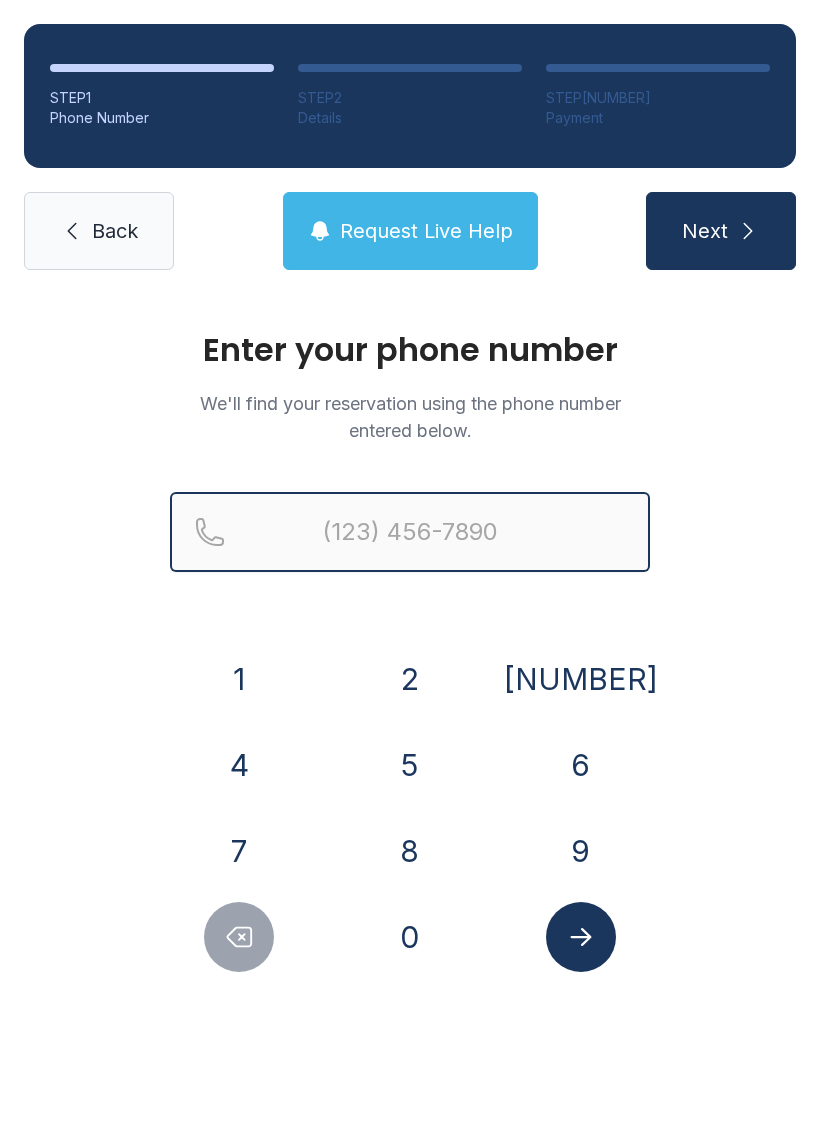 click at bounding box center (410, 532) 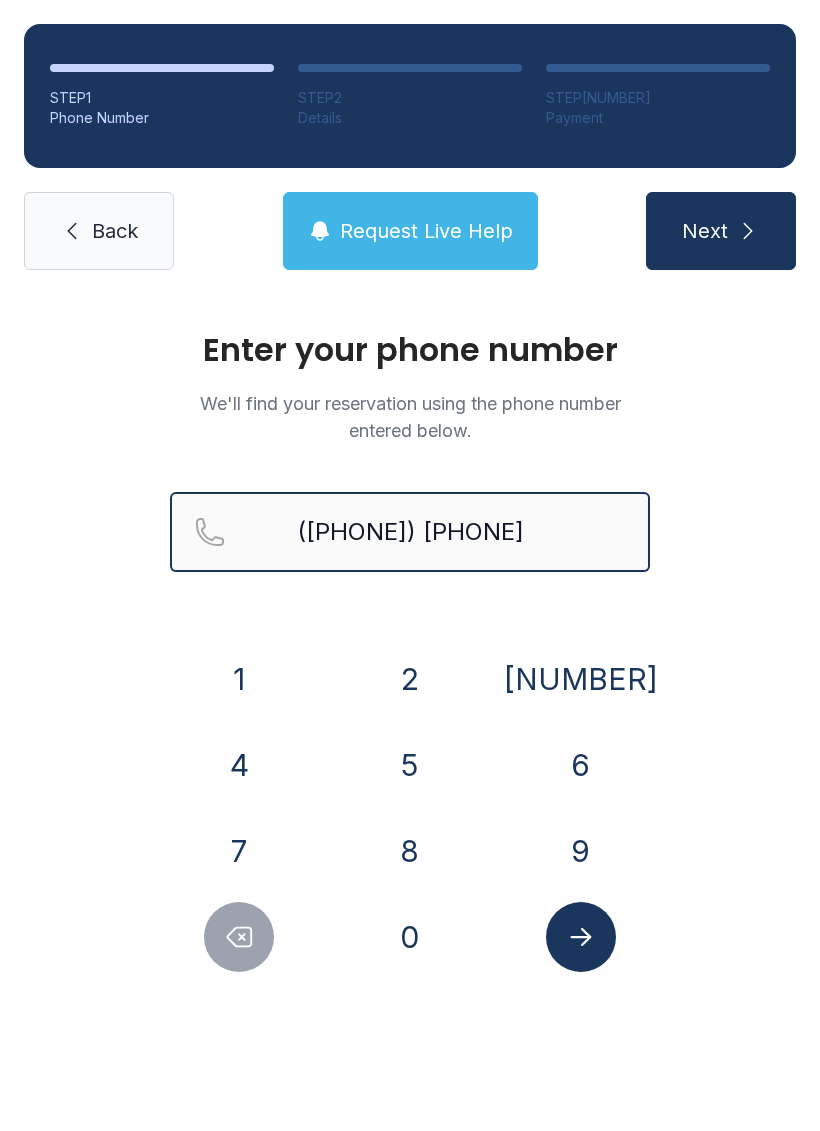 type on "([PHONE]) [PHONE]" 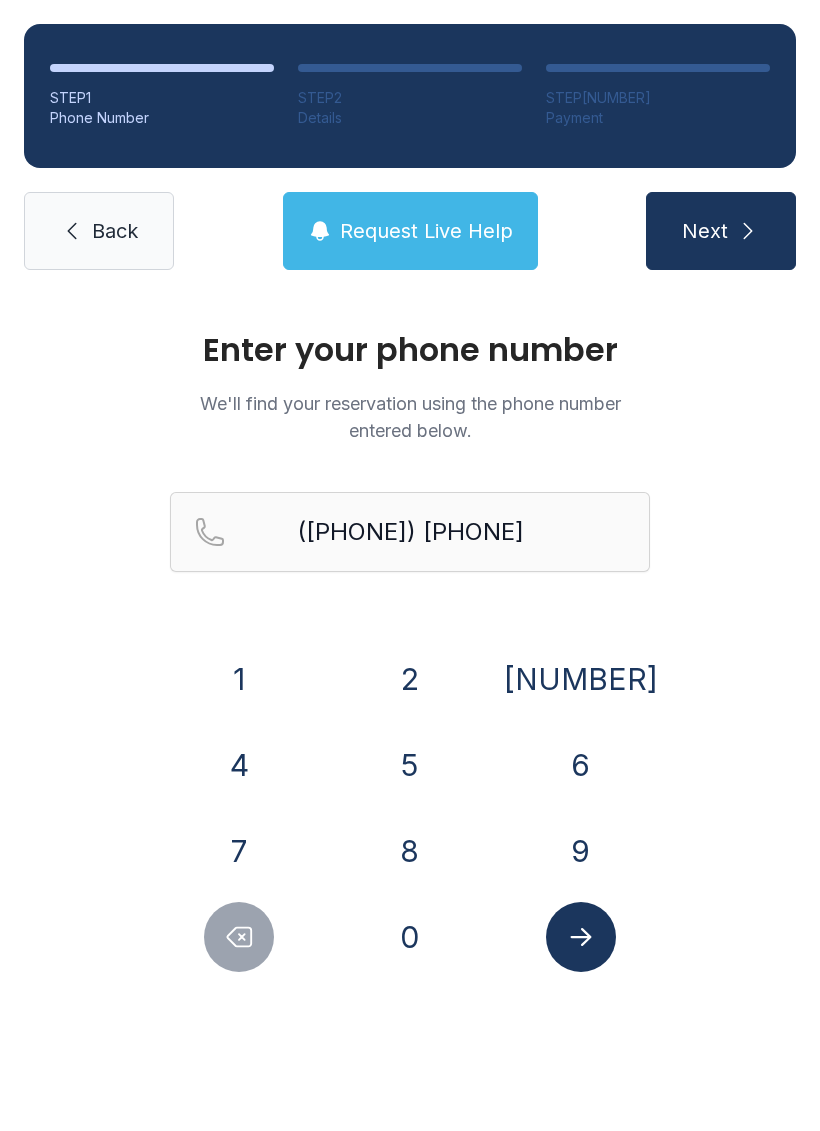 click on "Next" at bounding box center [705, 231] 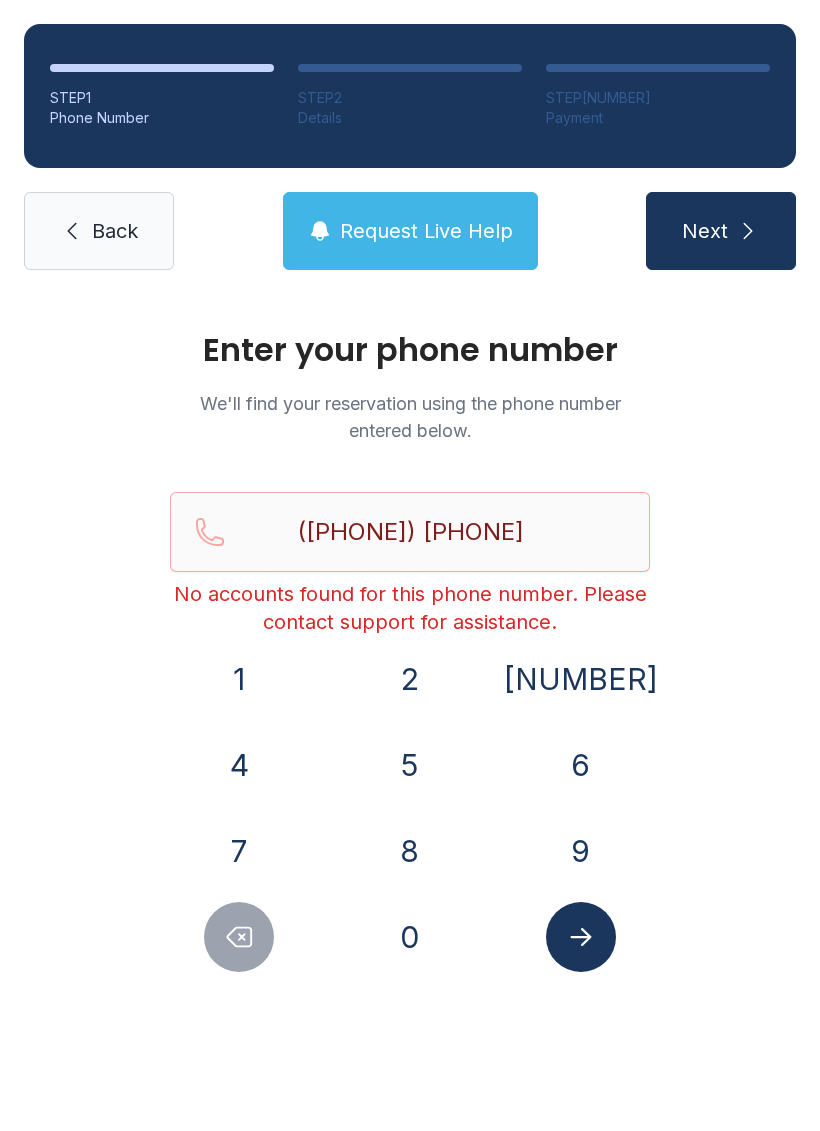 click at bounding box center [581, 937] 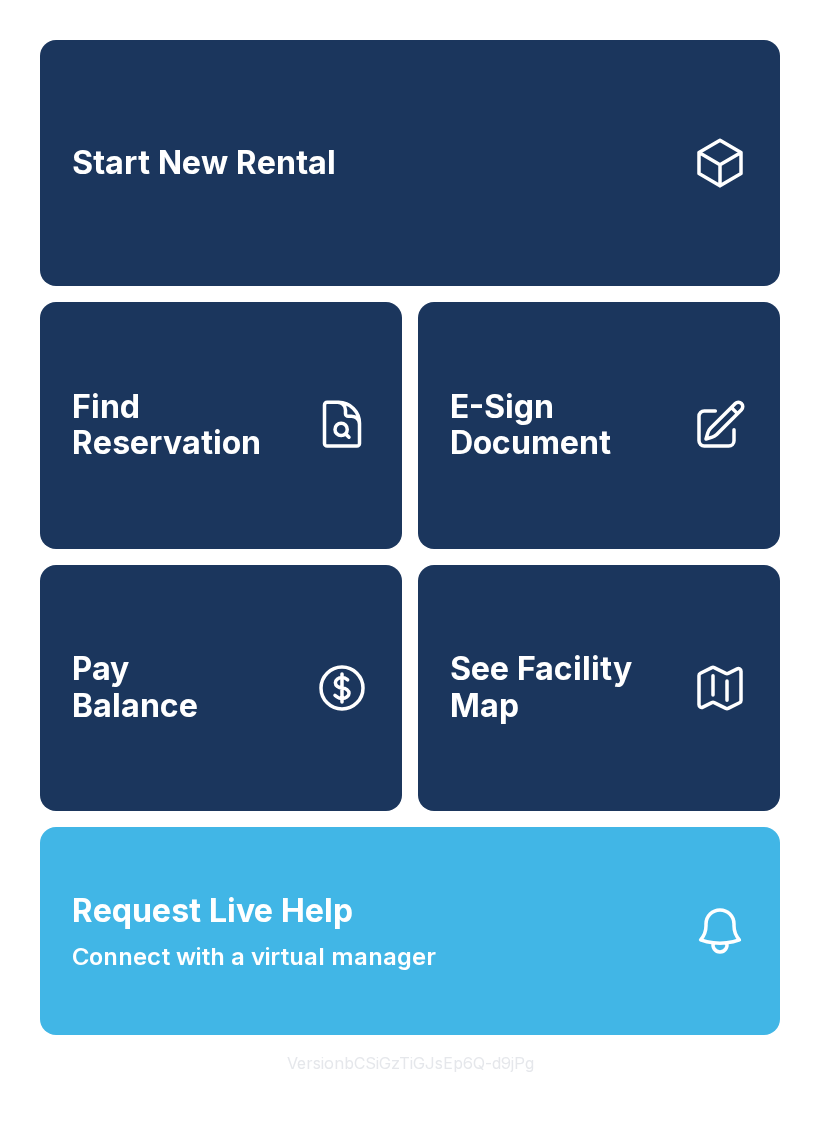 click on "Find Reservation" at bounding box center (221, 425) 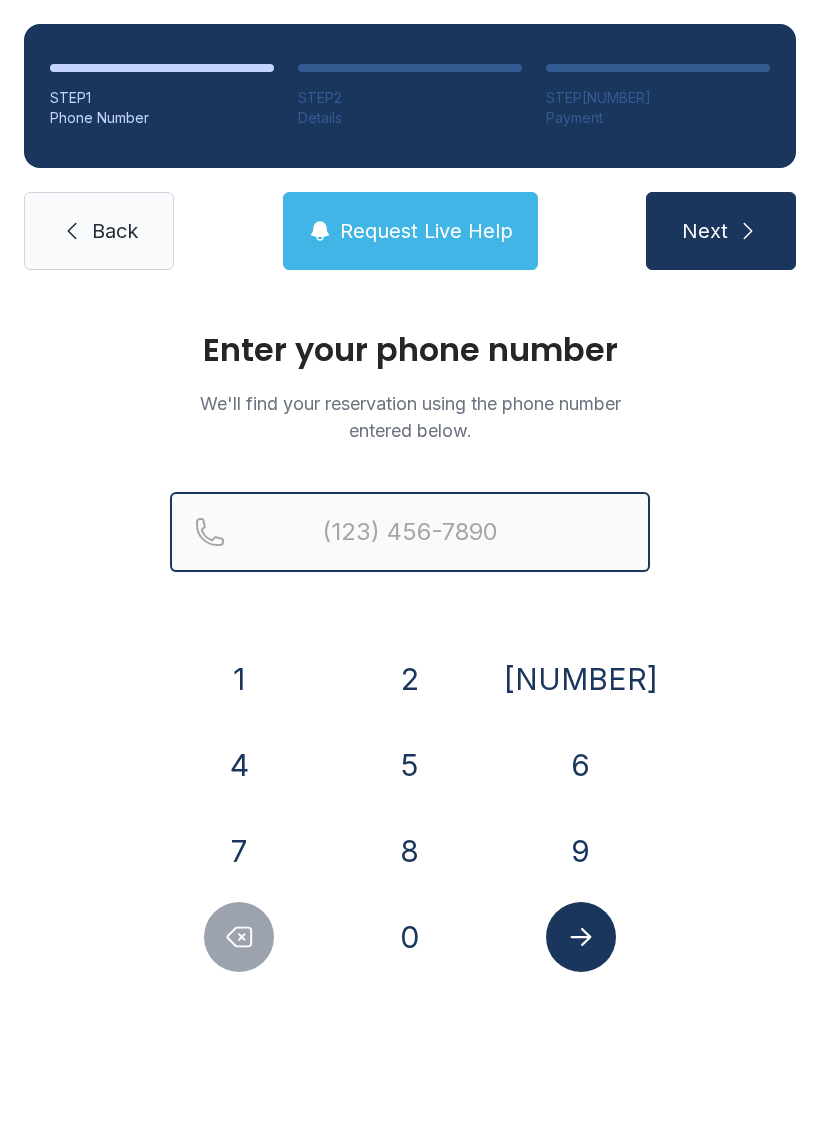 click at bounding box center [410, 532] 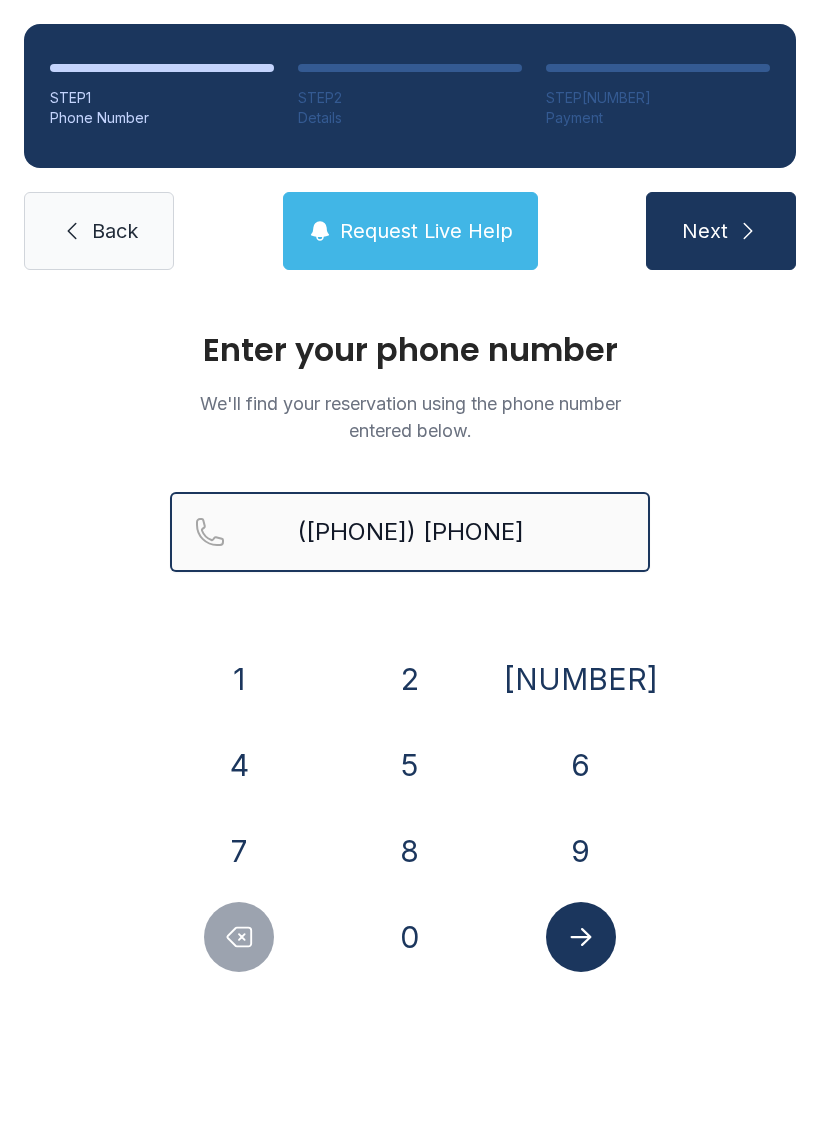 type on "([PHONE]) [PHONE]" 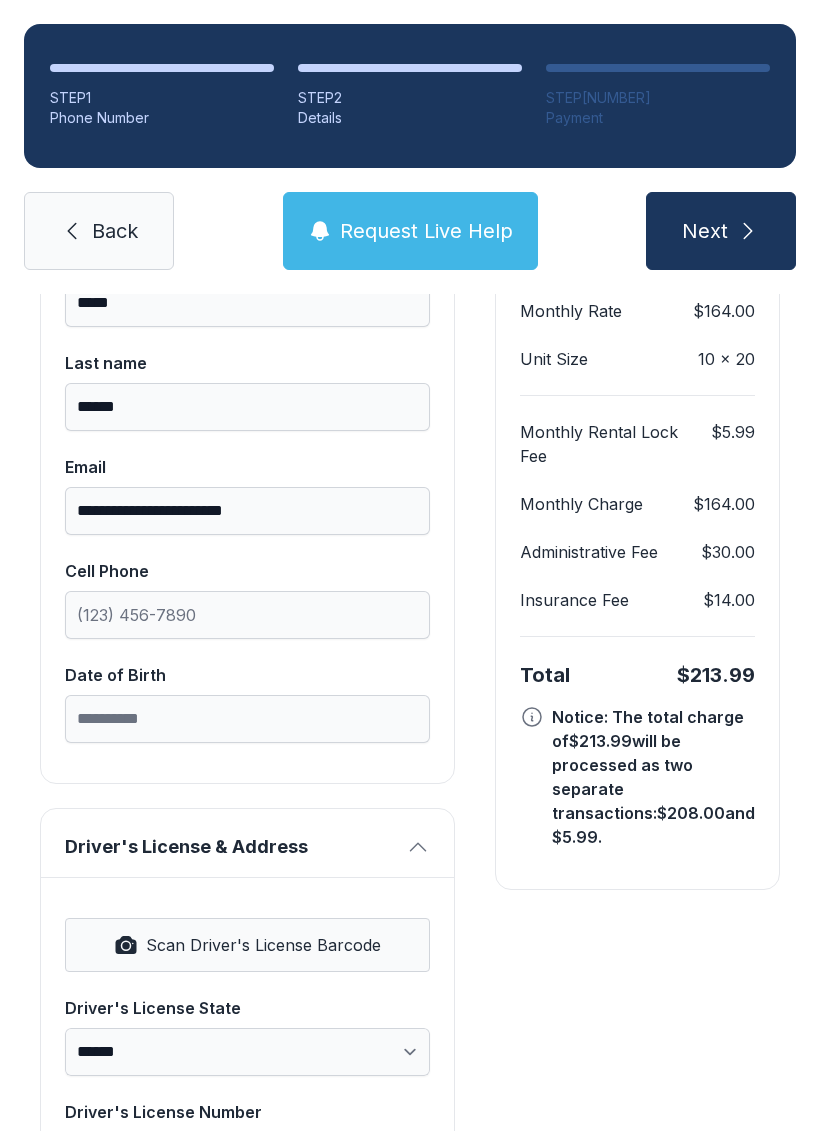 scroll, scrollTop: 284, scrollLeft: 0, axis: vertical 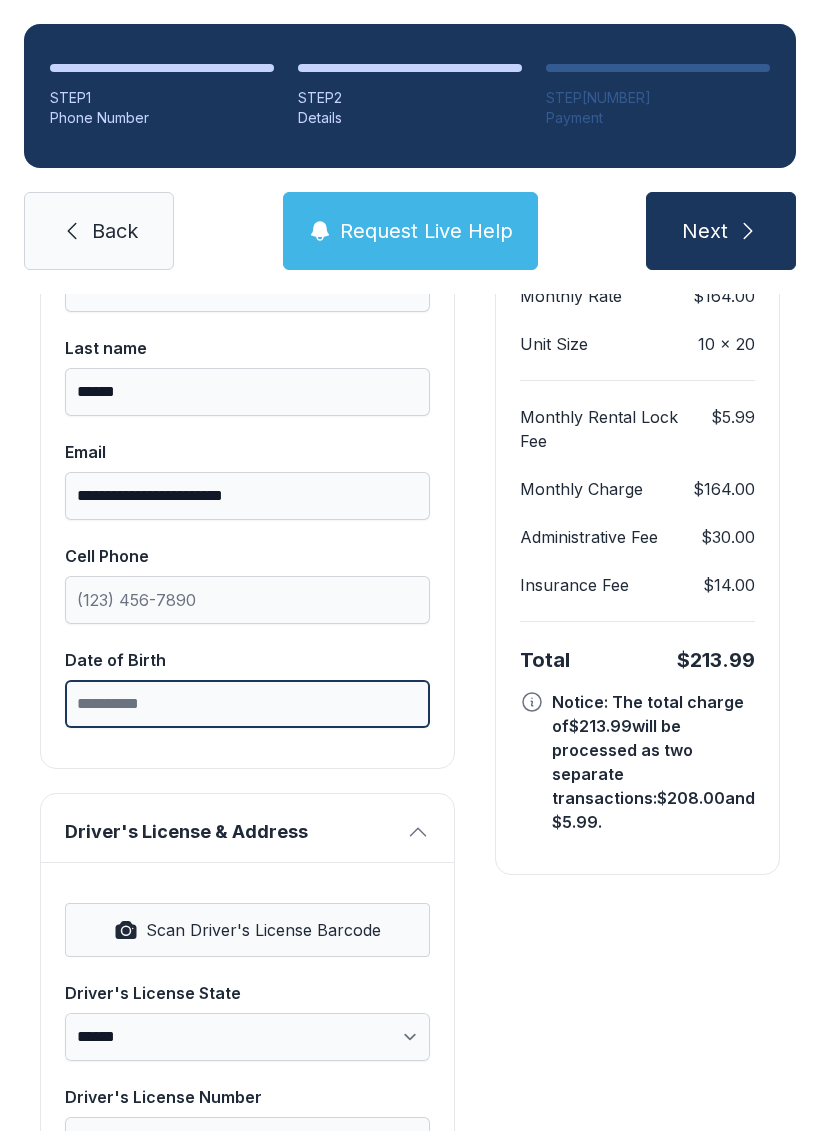 click on "Date of Birth" at bounding box center [247, 704] 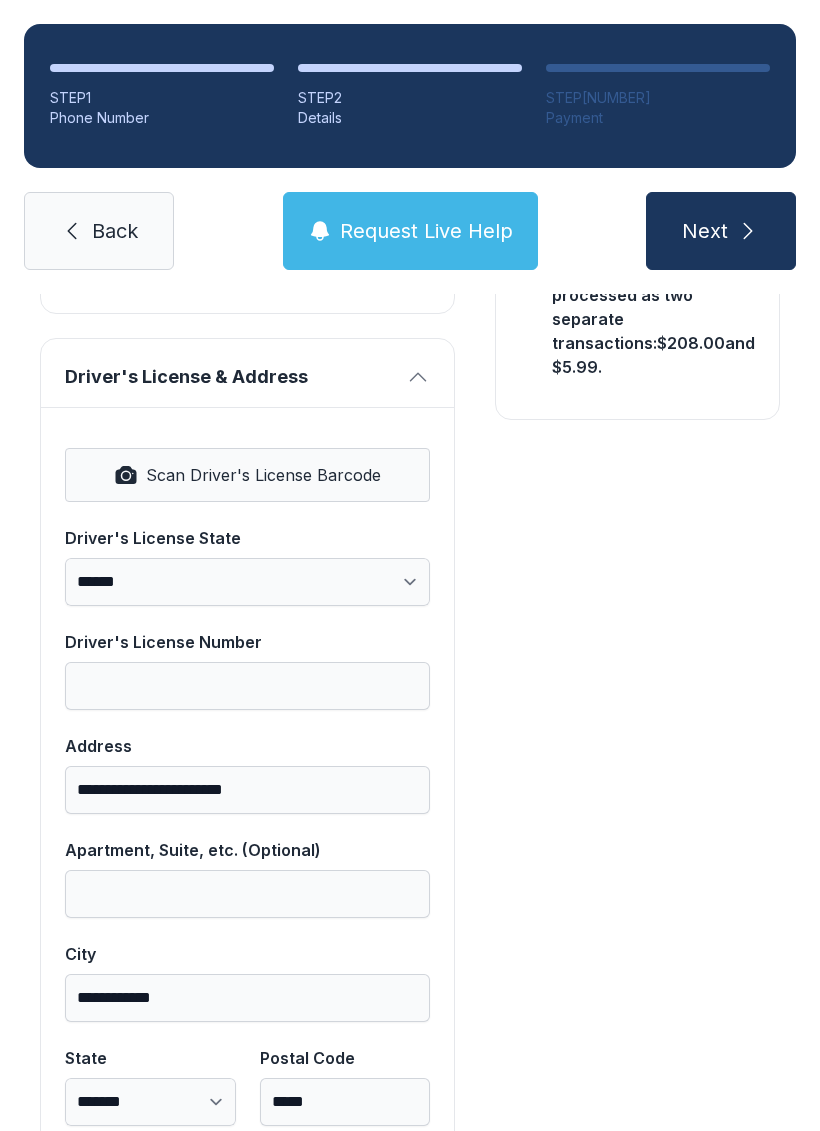 scroll, scrollTop: 751, scrollLeft: 0, axis: vertical 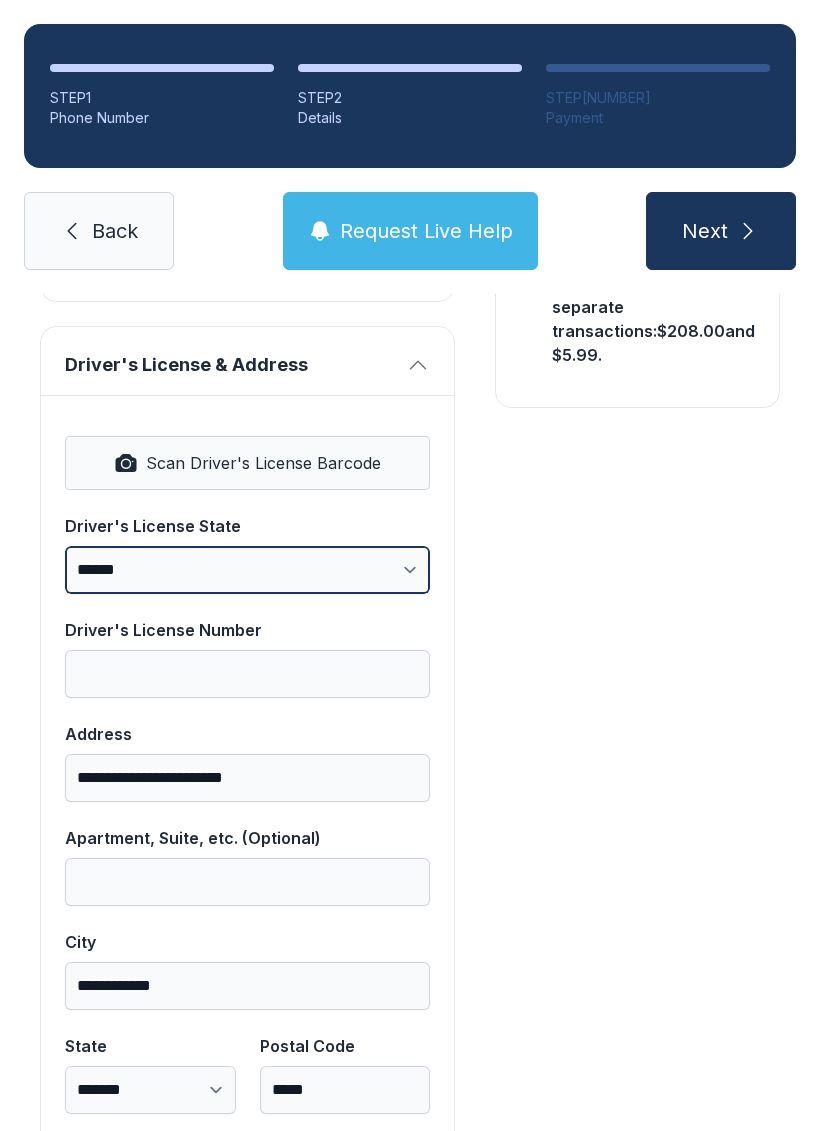 click on "Driver's License State [MASKED_DATA]" at bounding box center [247, 554] 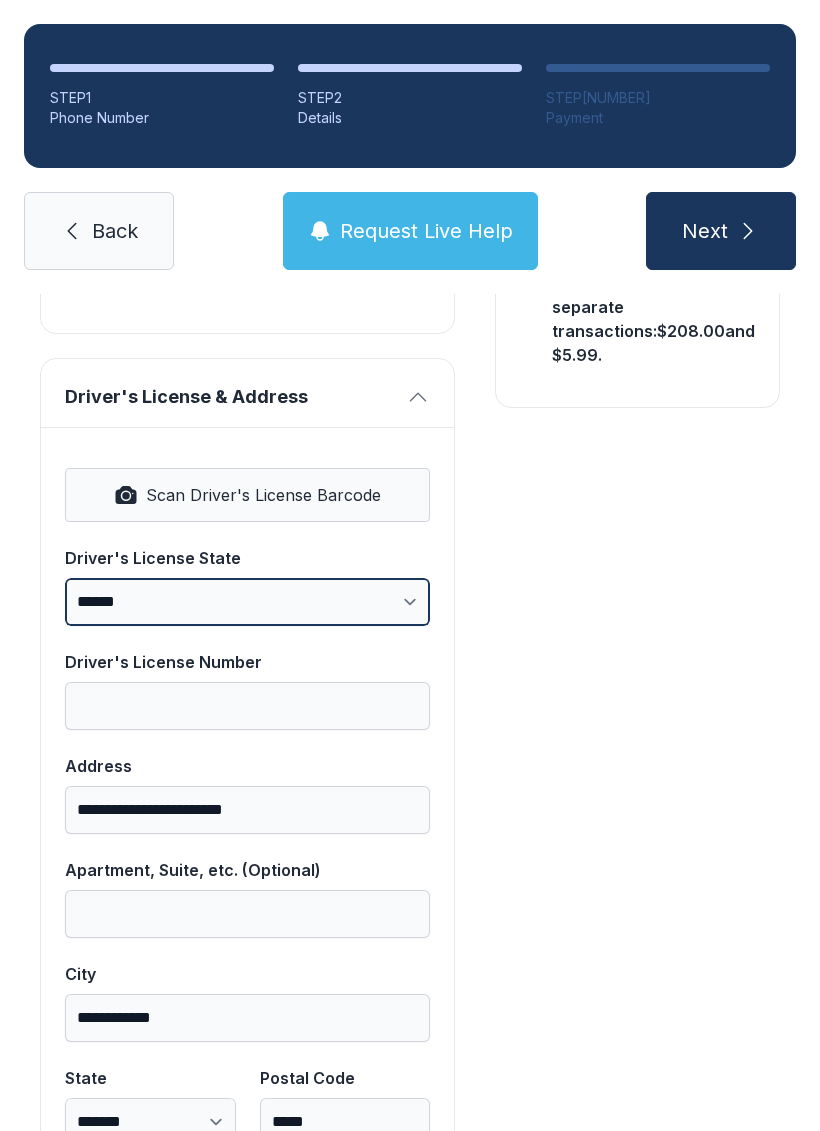 click on "Driver's License State [MASKED_DATA]" at bounding box center (247, 602) 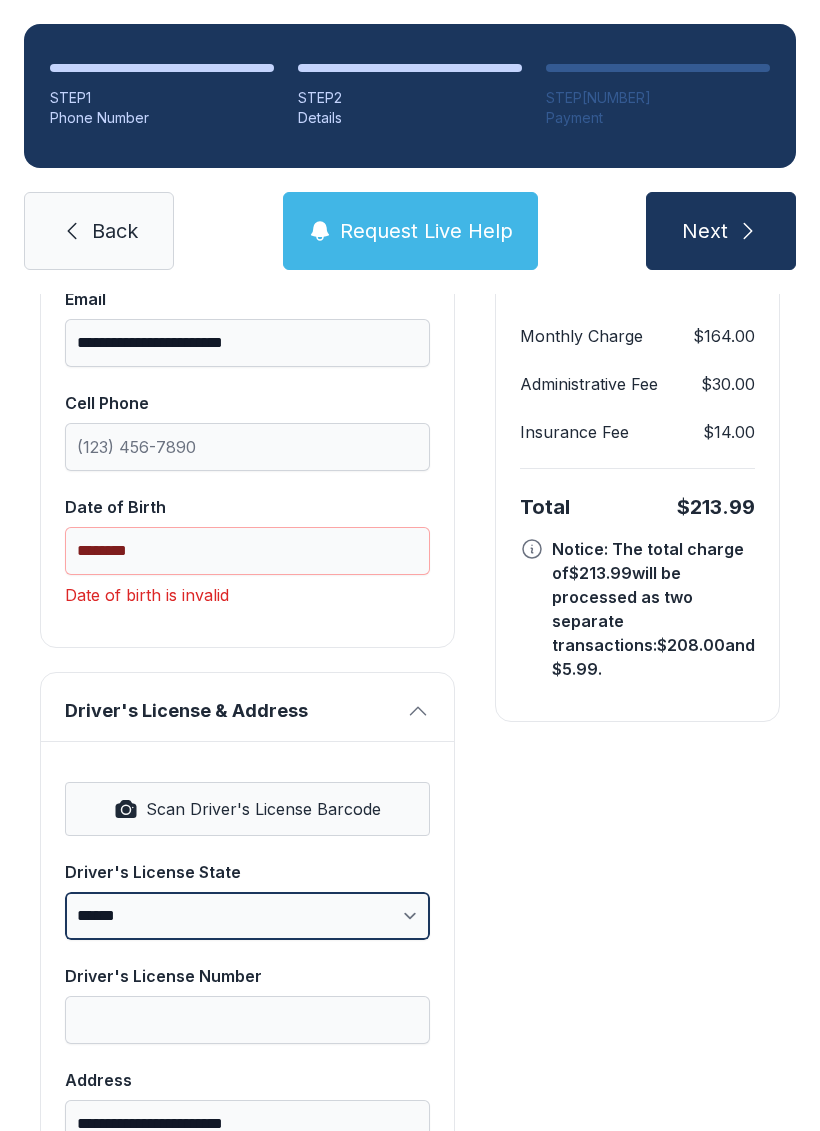 scroll, scrollTop: 434, scrollLeft: 0, axis: vertical 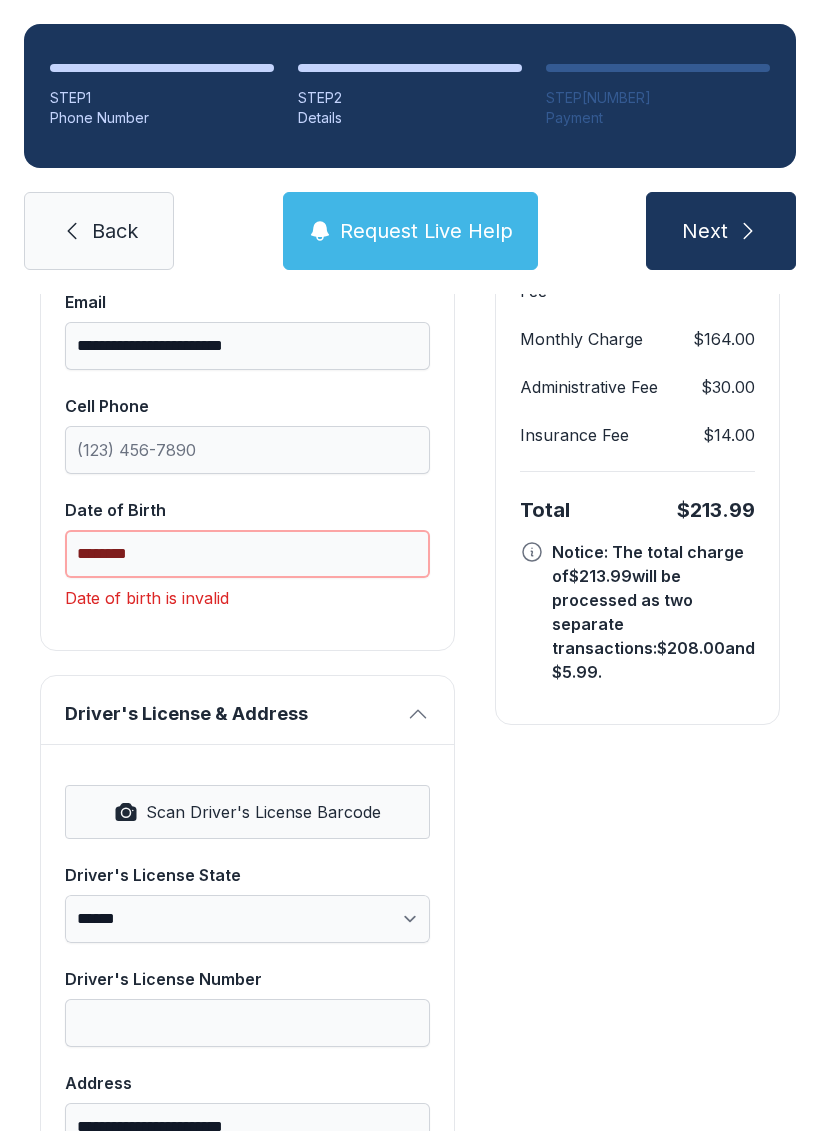 click on "********" at bounding box center [247, 554] 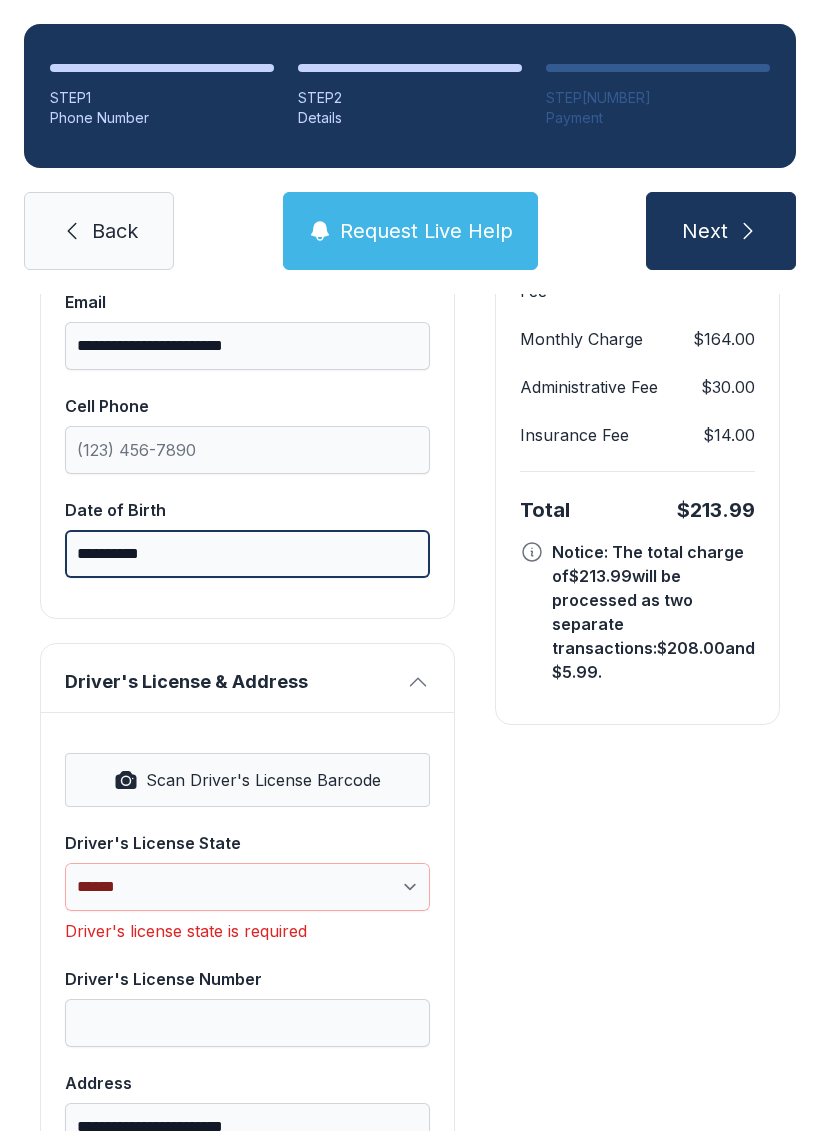 type on "**********" 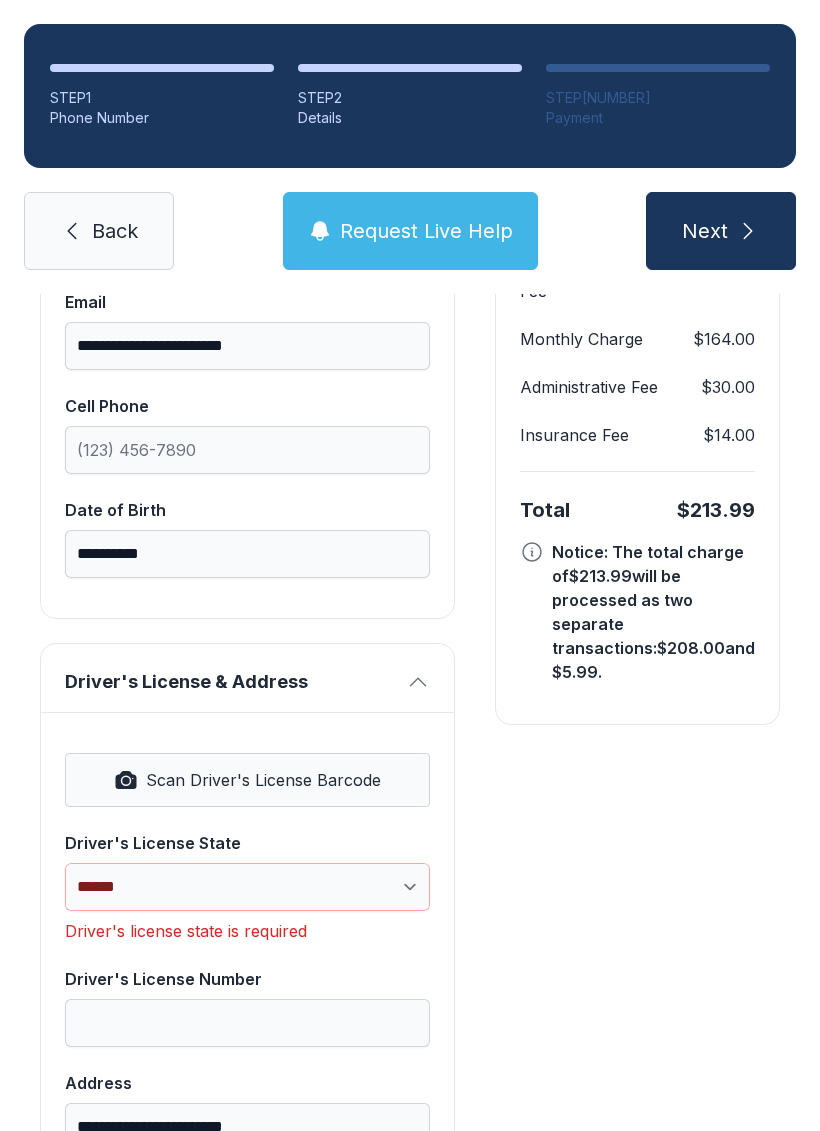 click on "Payment Unit Type Drive Up Monthly Rate $[PRICE] Unit Size [SIZE] Monthly Rental Lock Fee $[PRICE] Monthly Charge $[PRICE] Administrative Fee $[PRICE] Insurance Fee $[PRICE] Total $[PRICE] Notice: The total charge of $[PRICE] will be processed as two separate transactions: $[PRICE] and $[PRICE]." at bounding box center [637, 969] 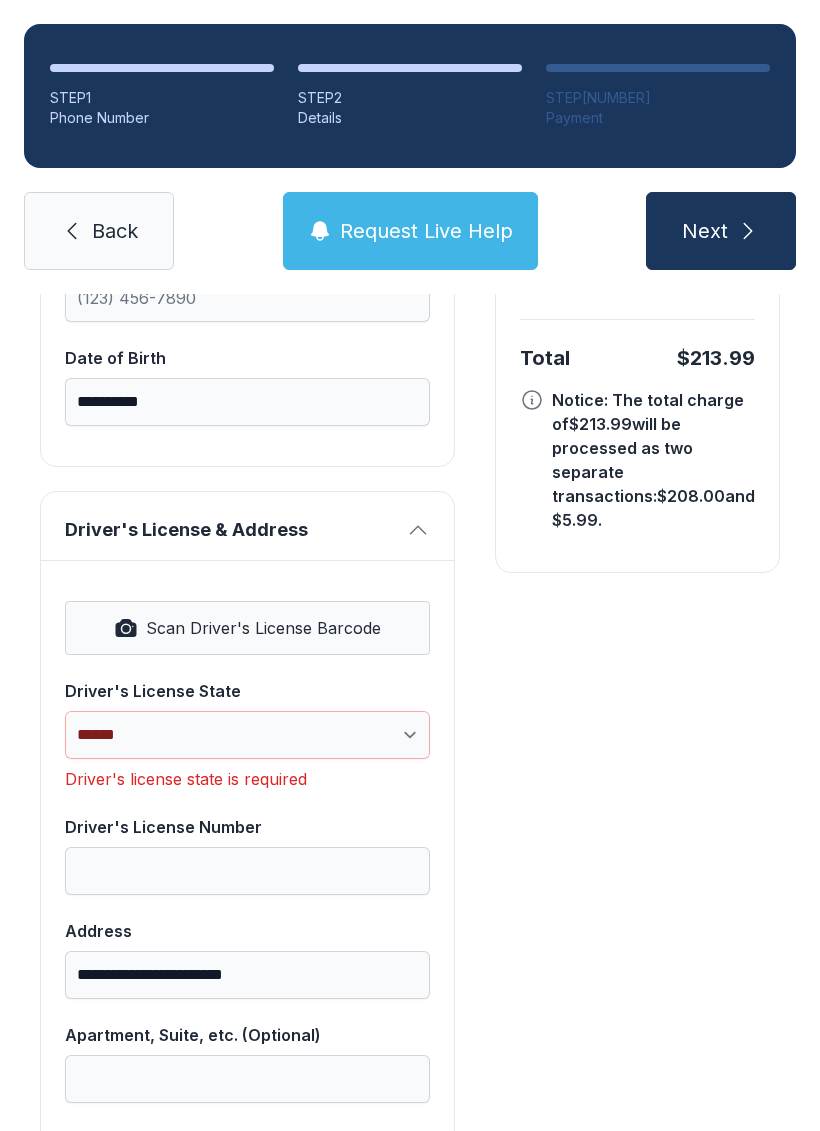 scroll, scrollTop: 615, scrollLeft: 0, axis: vertical 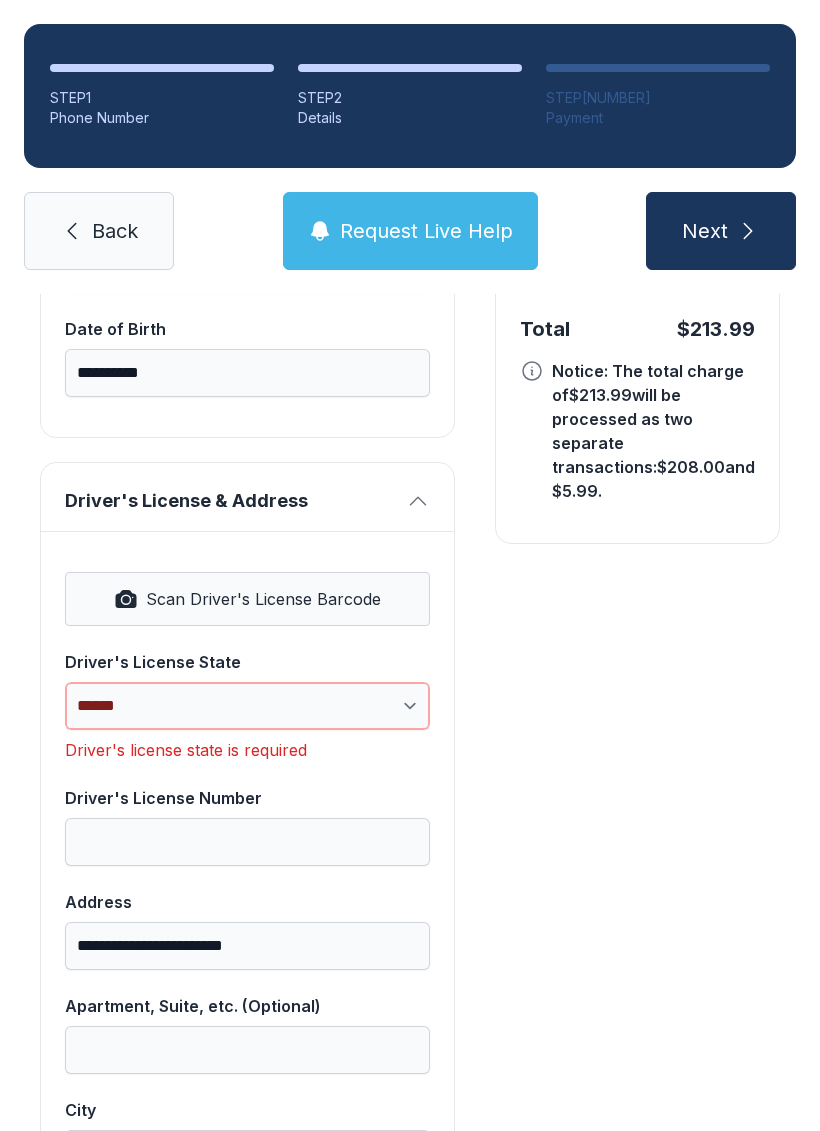 click on "Driver's License State [MASKED_DATA]" at bounding box center [247, 706] 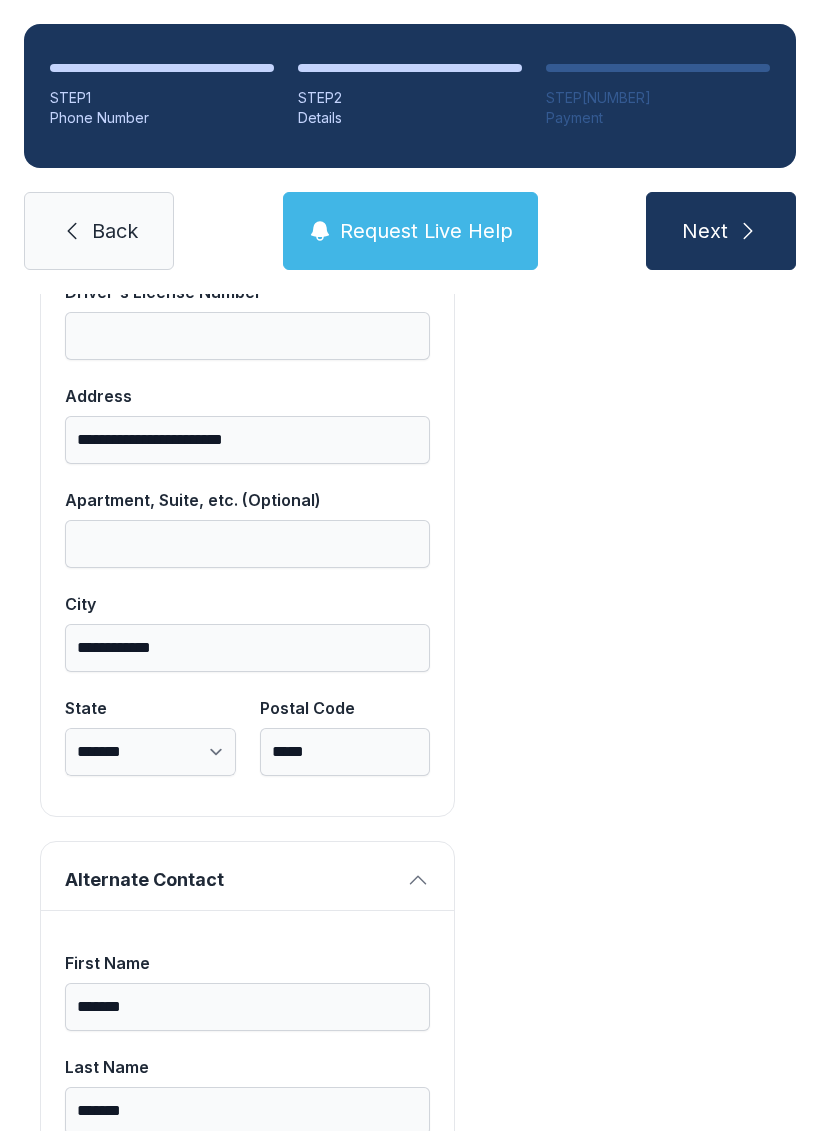 scroll, scrollTop: 1083, scrollLeft: 0, axis: vertical 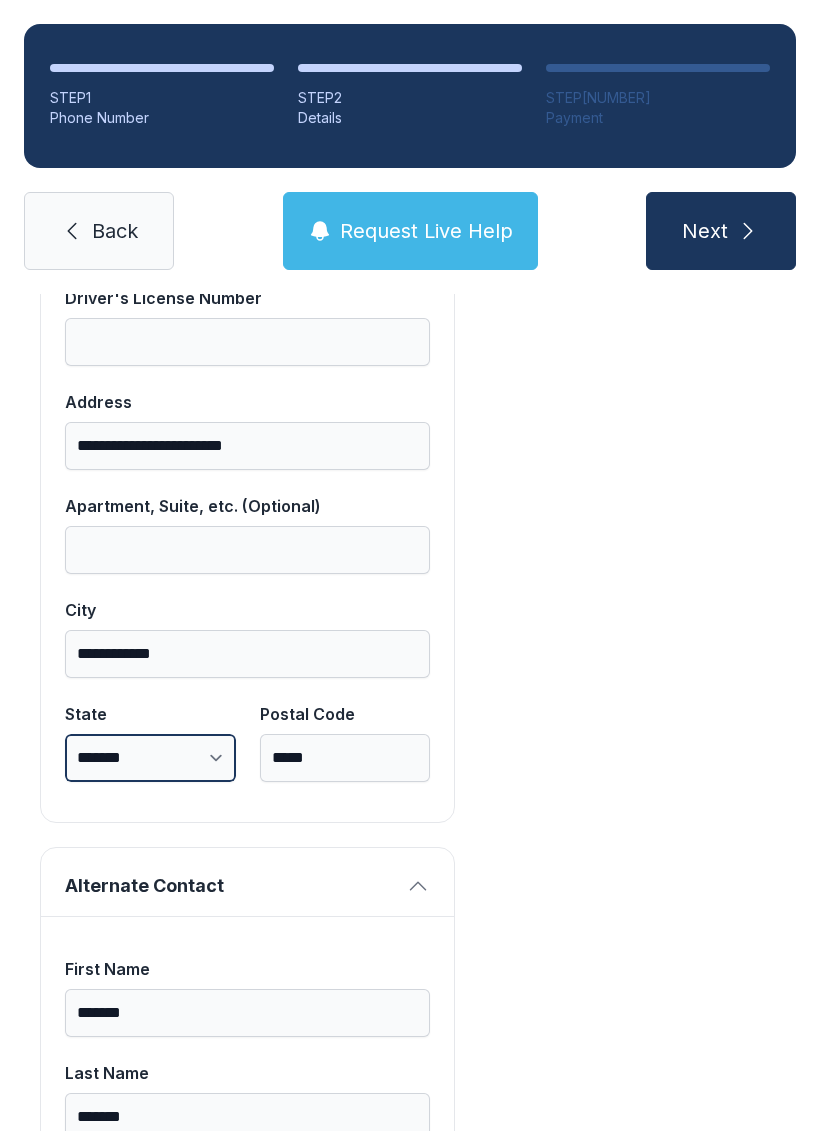click on "Driver's License State [MASKED_DATA]" at bounding box center (150, 758) 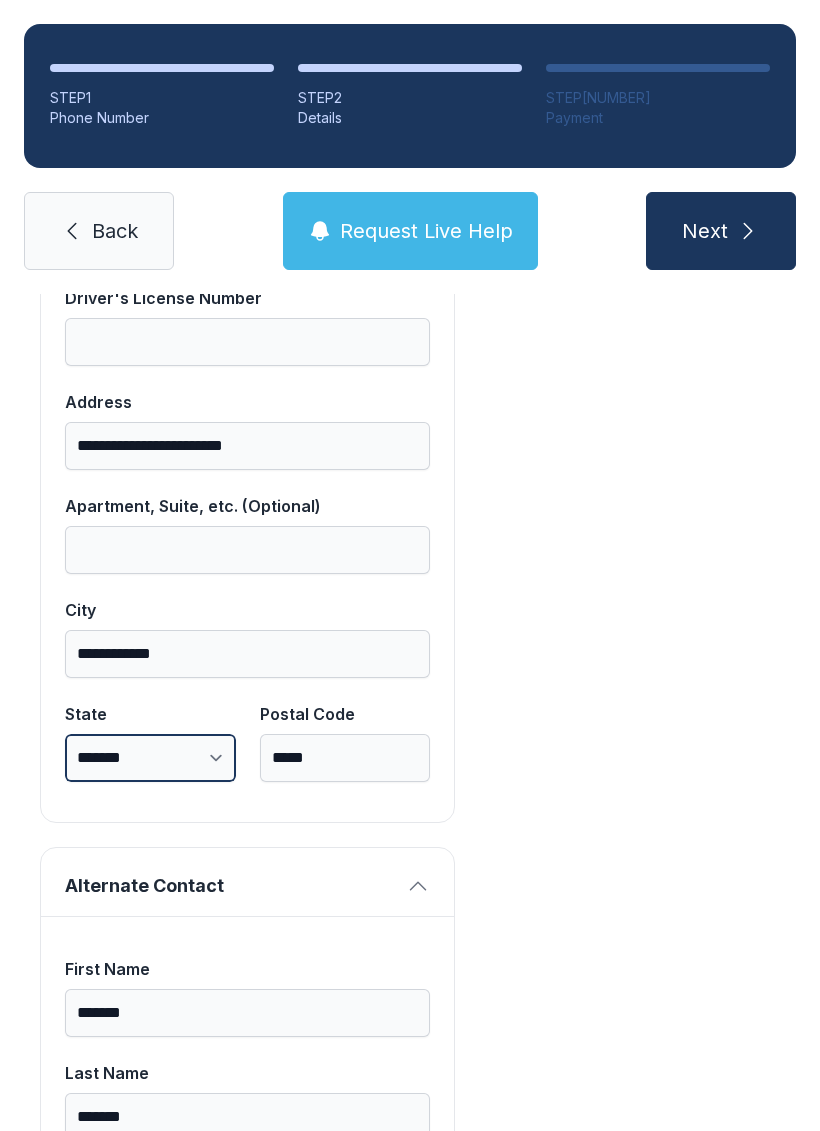 select on "**" 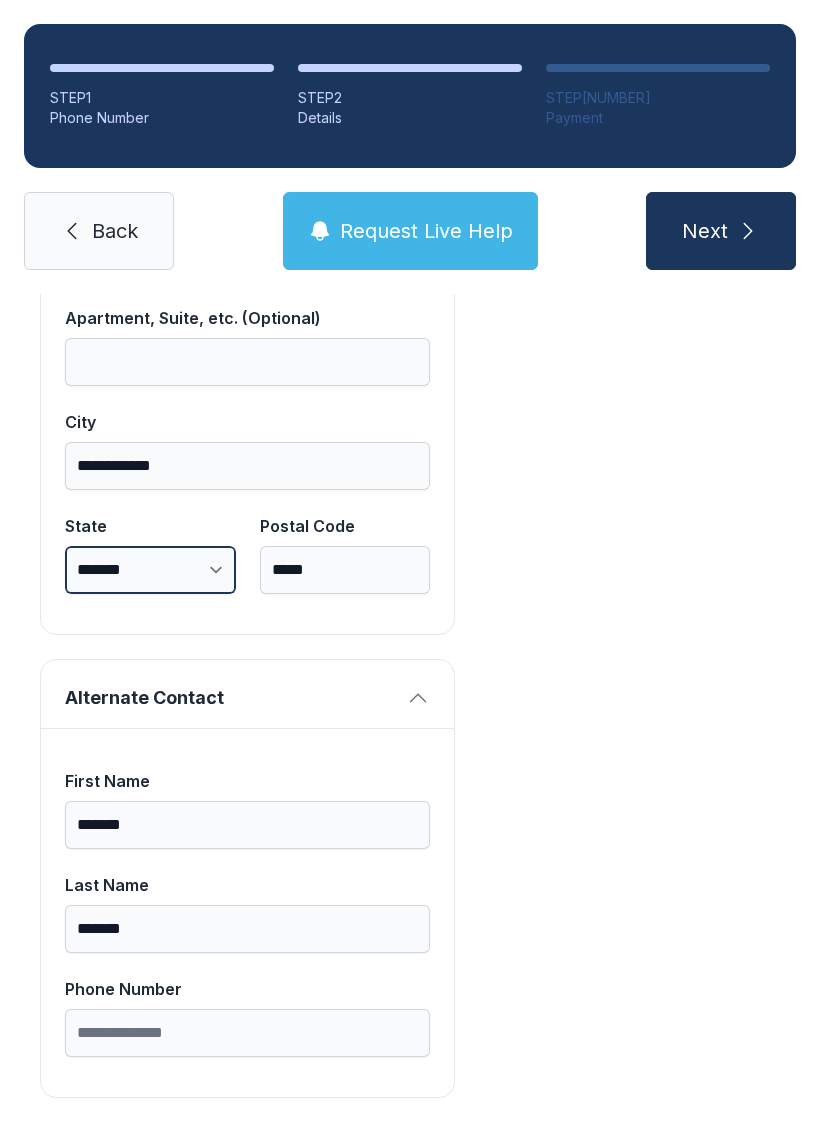 scroll, scrollTop: 1269, scrollLeft: 0, axis: vertical 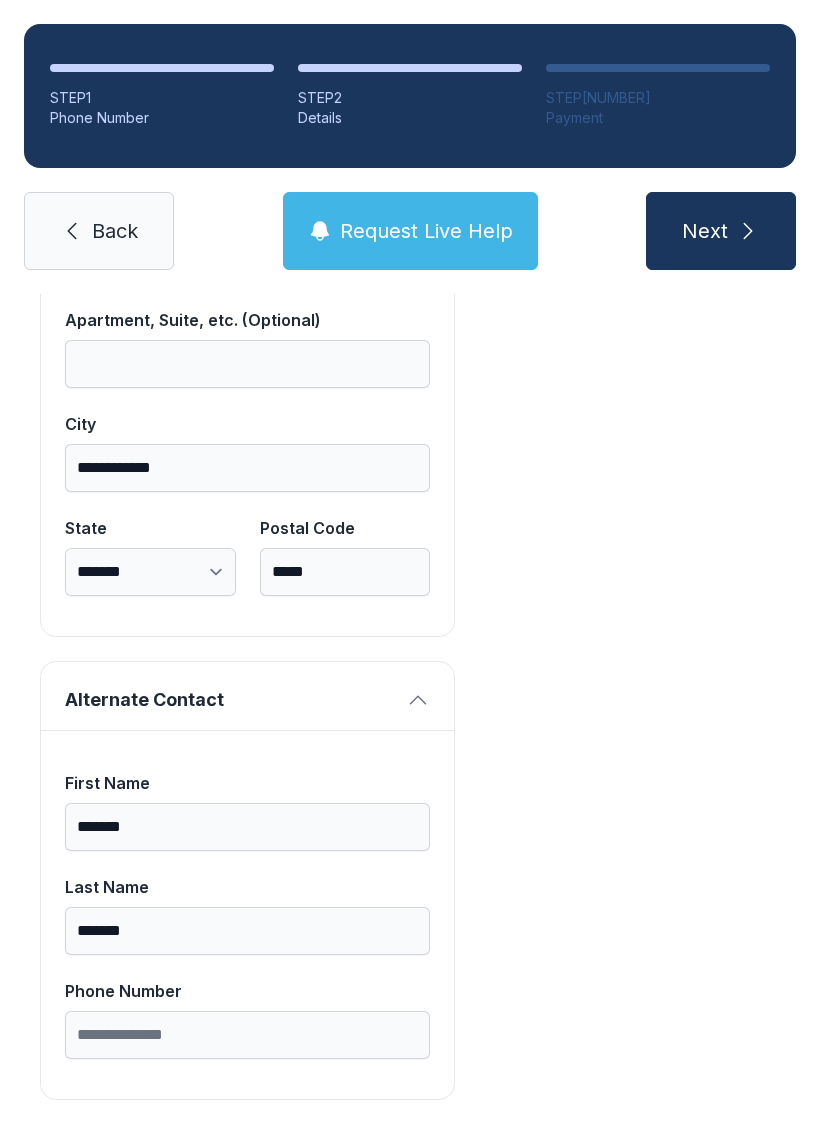 click on "Next" at bounding box center (721, 231) 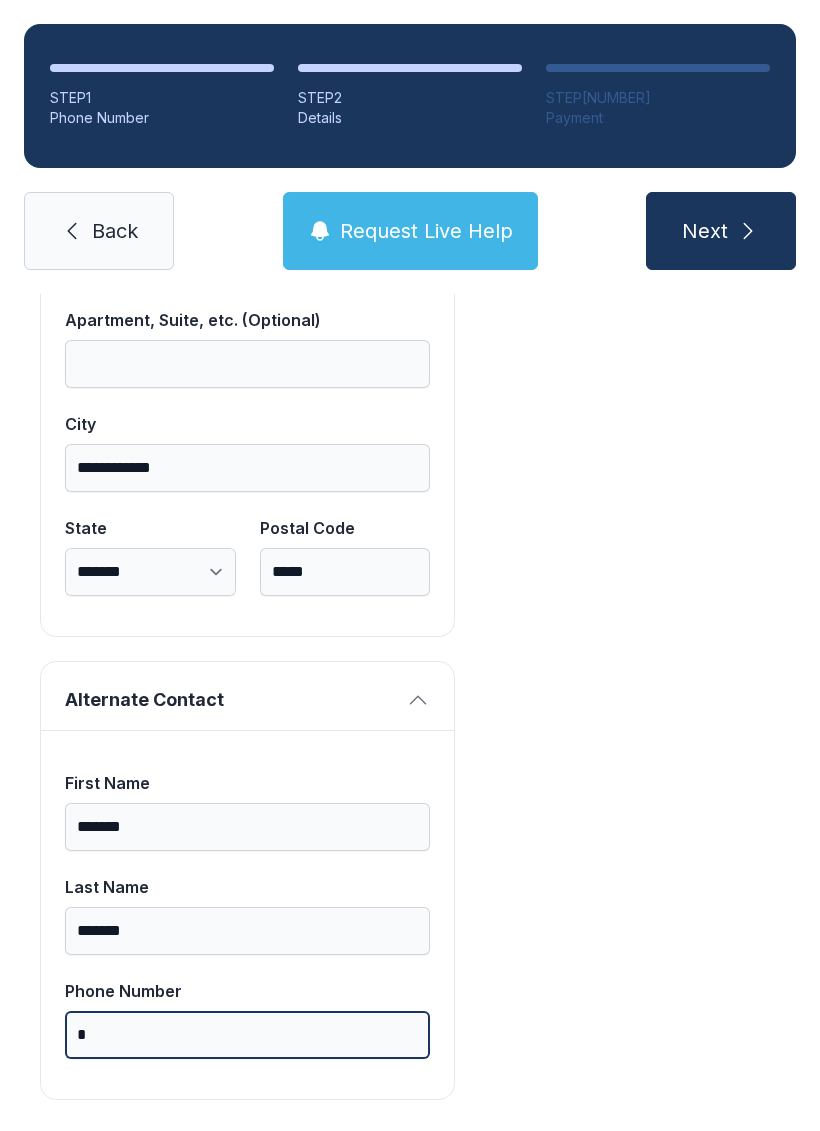scroll, scrollTop: 49, scrollLeft: 0, axis: vertical 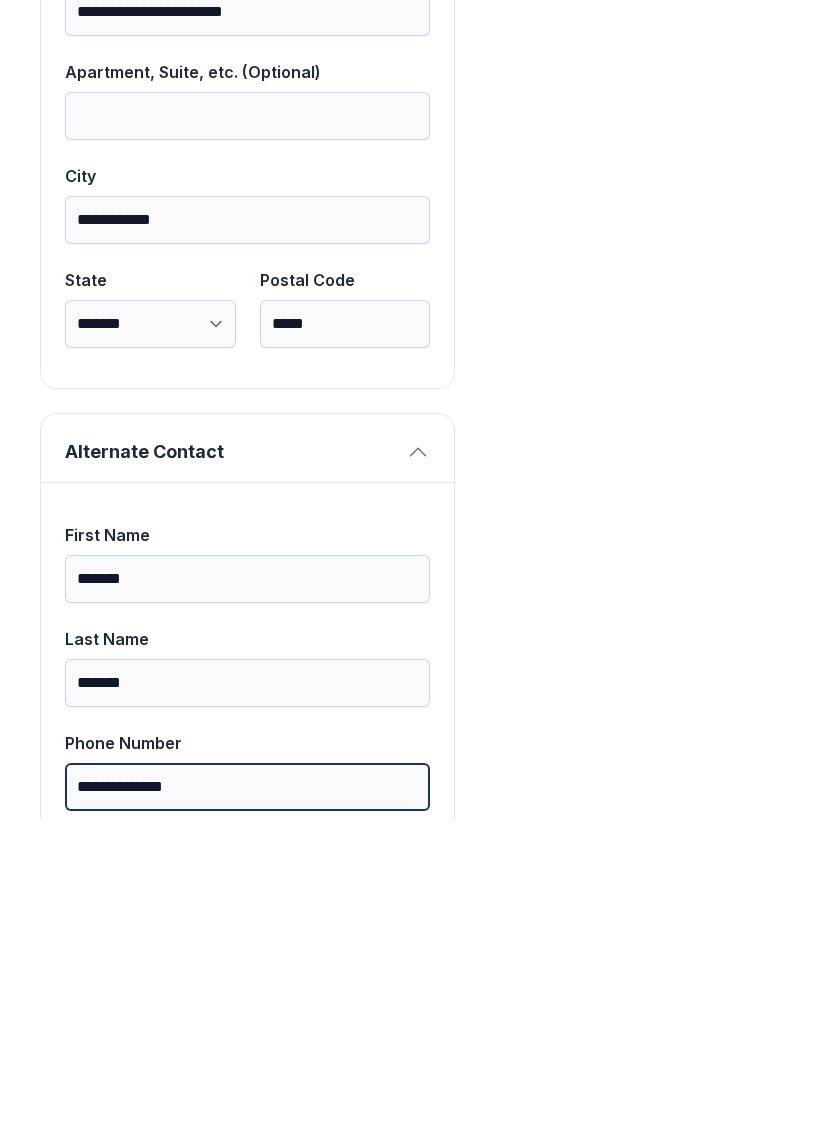 type on "**********" 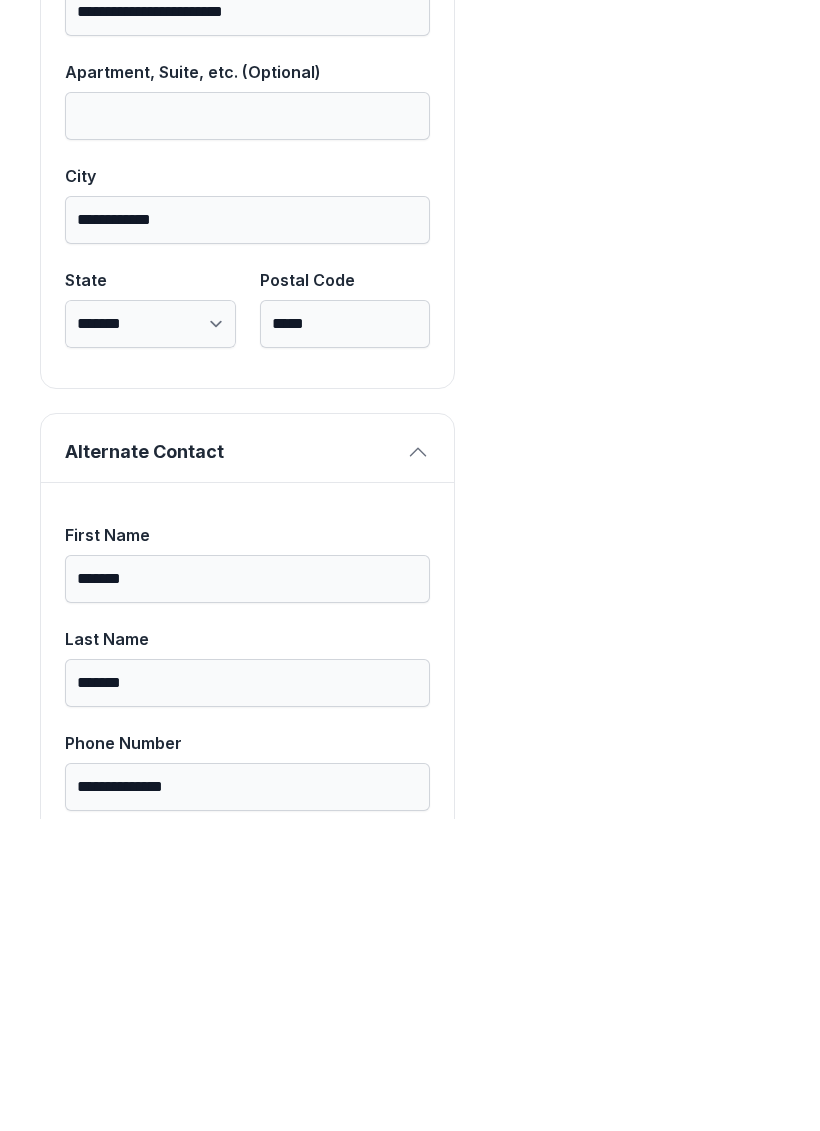 click on "Next" at bounding box center [721, 231] 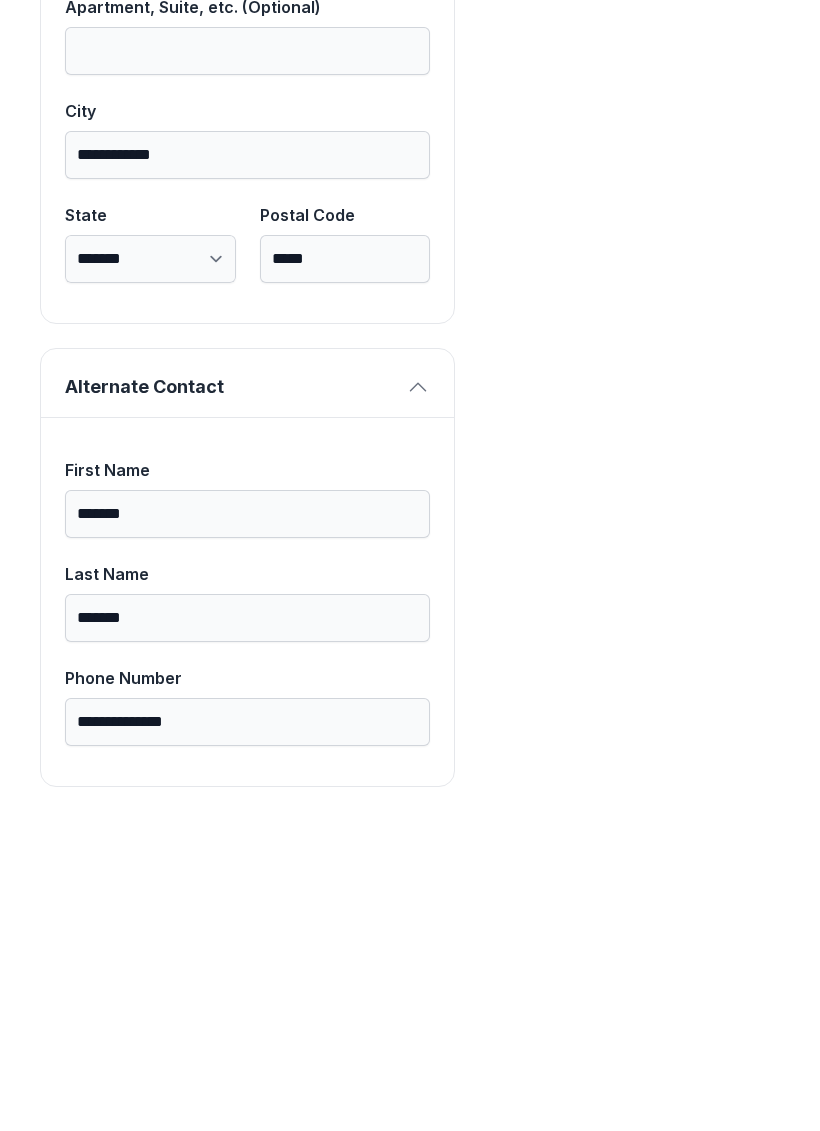 scroll, scrollTop: 1333, scrollLeft: 0, axis: vertical 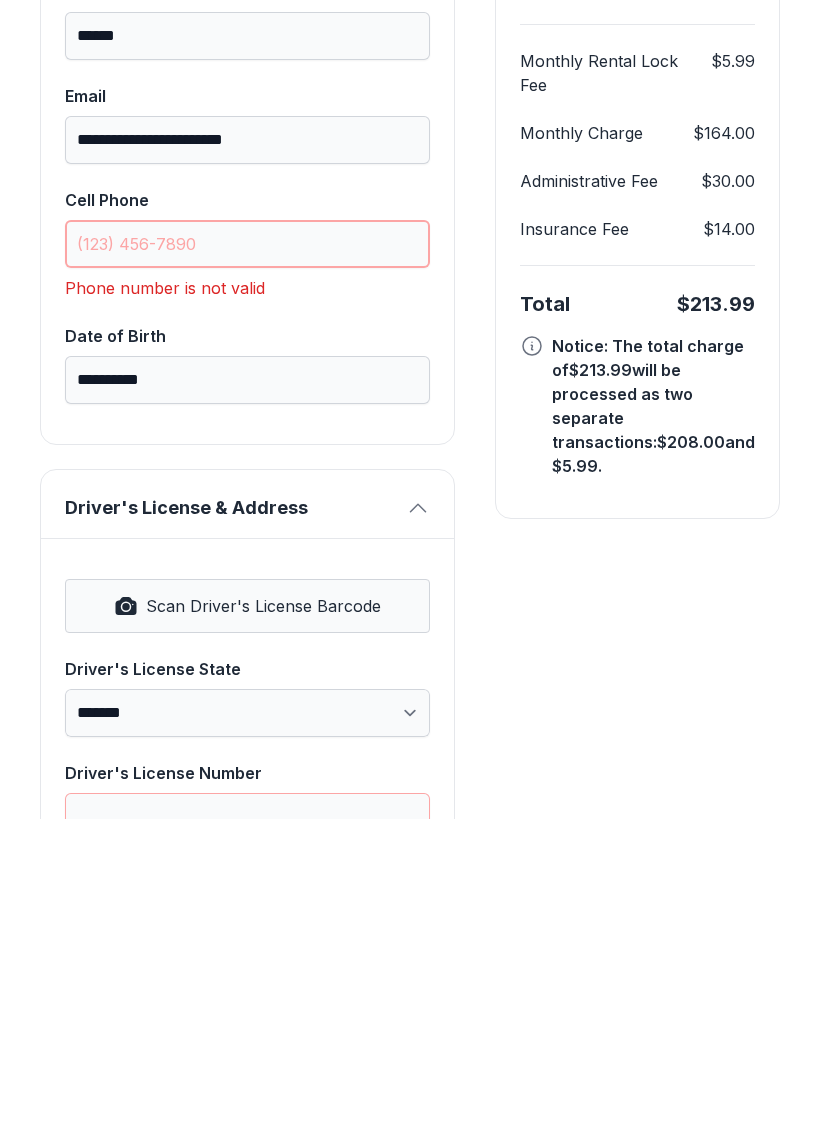 click on "Cell Phone" at bounding box center [247, 556] 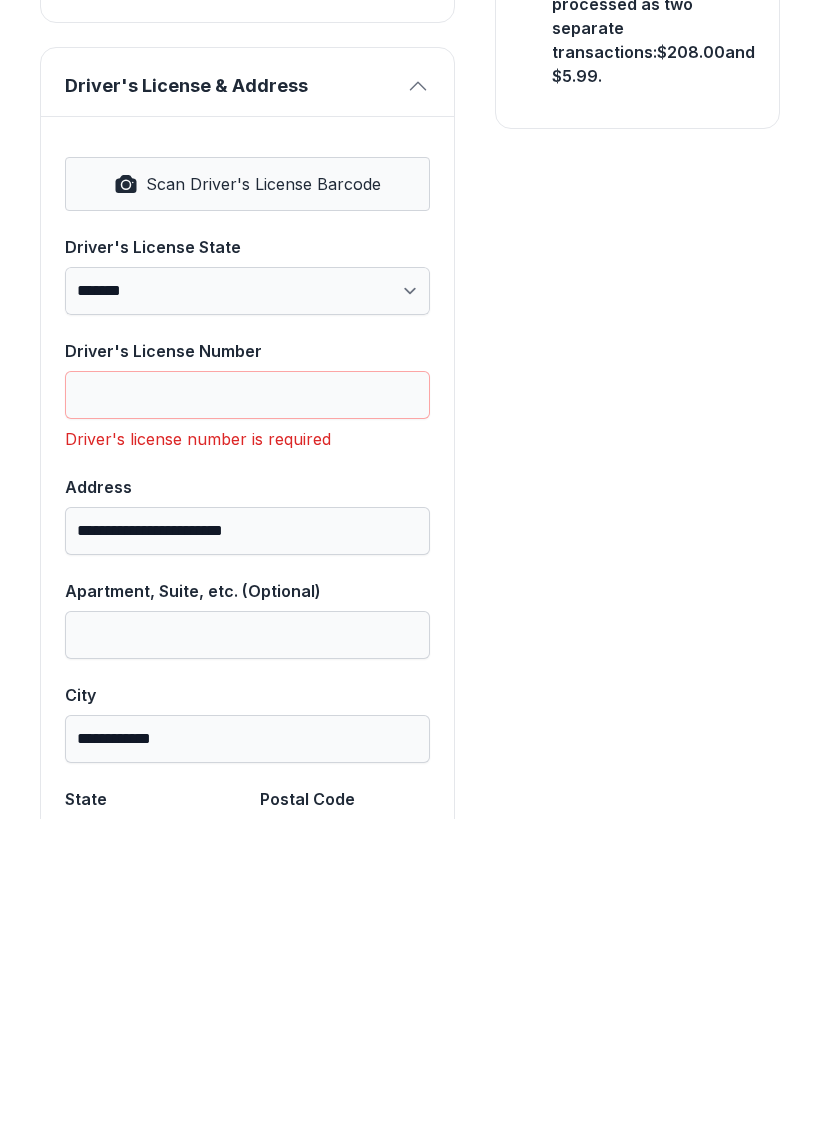 scroll, scrollTop: 721, scrollLeft: 0, axis: vertical 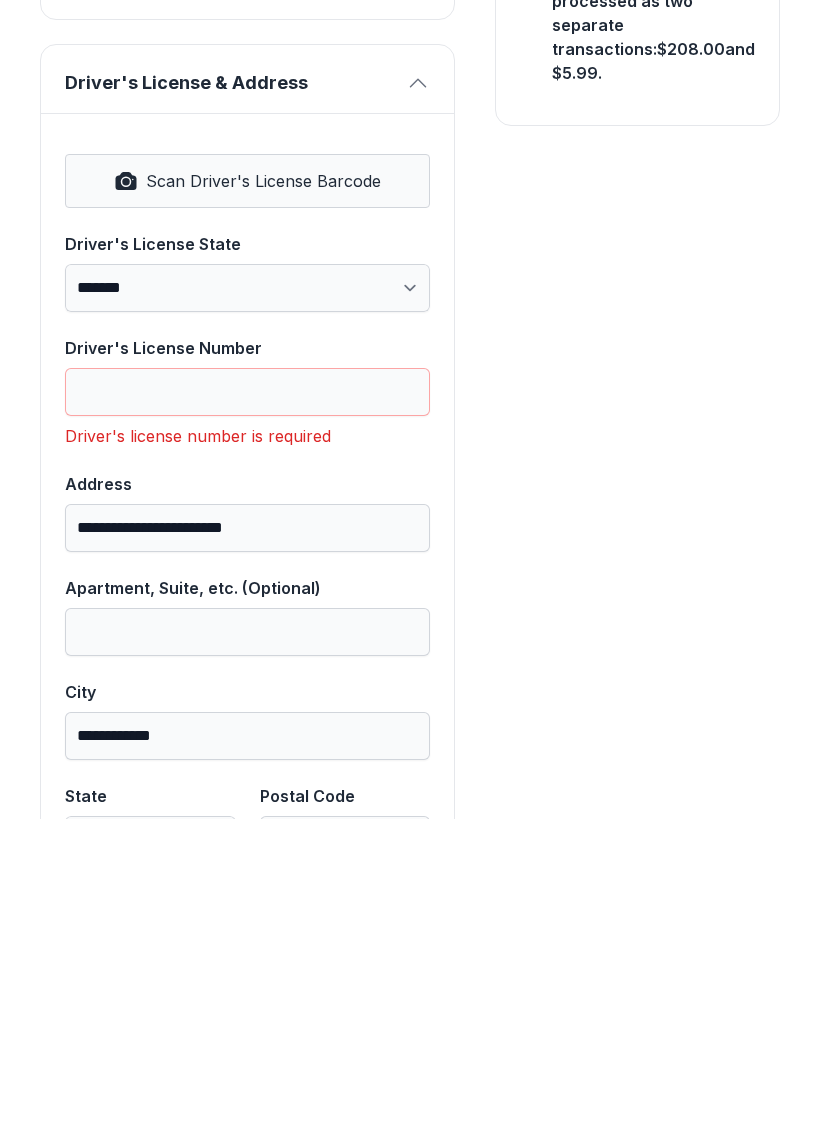 type on "([PHONE]) [PHONE]" 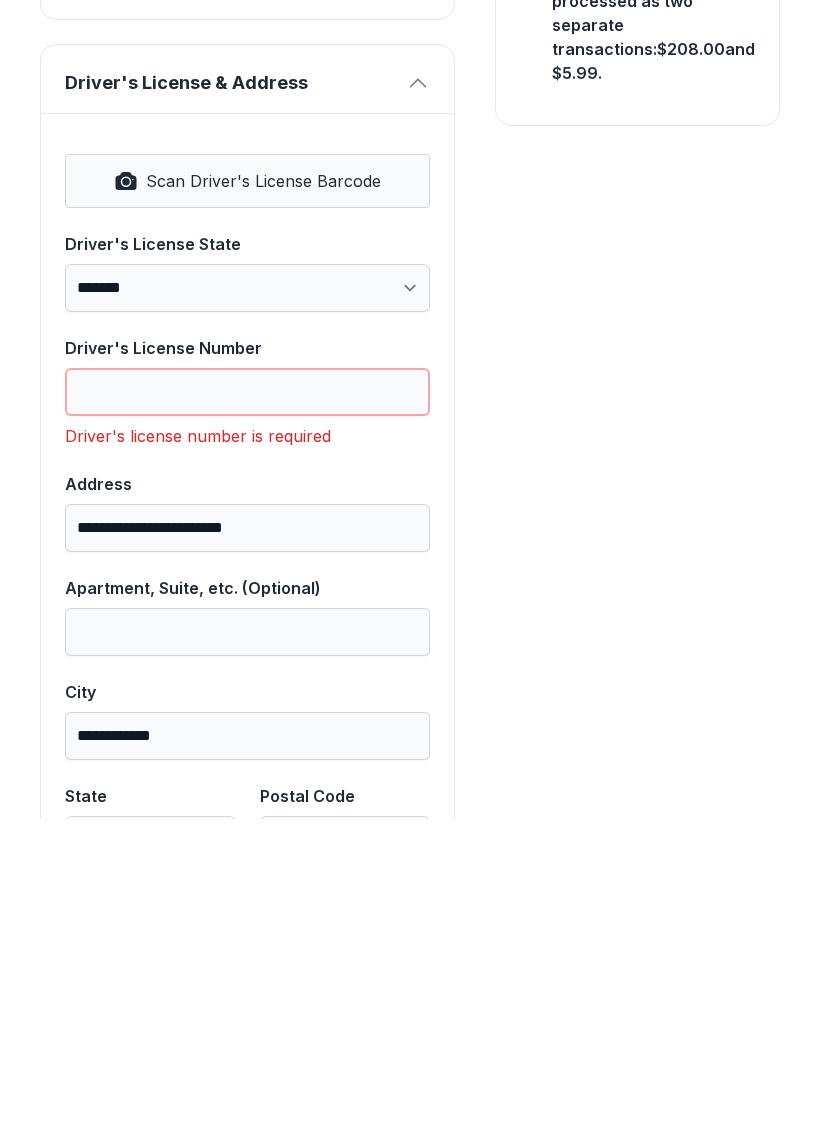 click on "Driver's License Number" at bounding box center (247, 704) 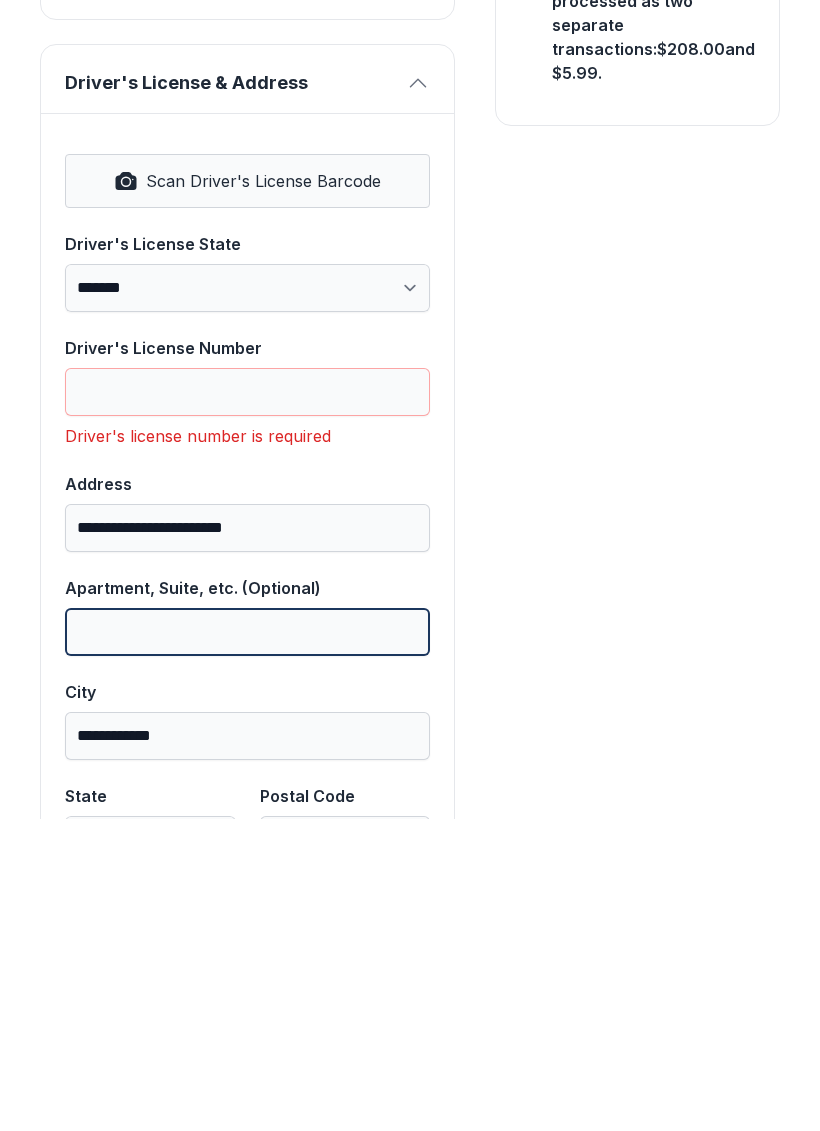 click on "Apartment, Suite, etc. (Optional)" at bounding box center [247, 944] 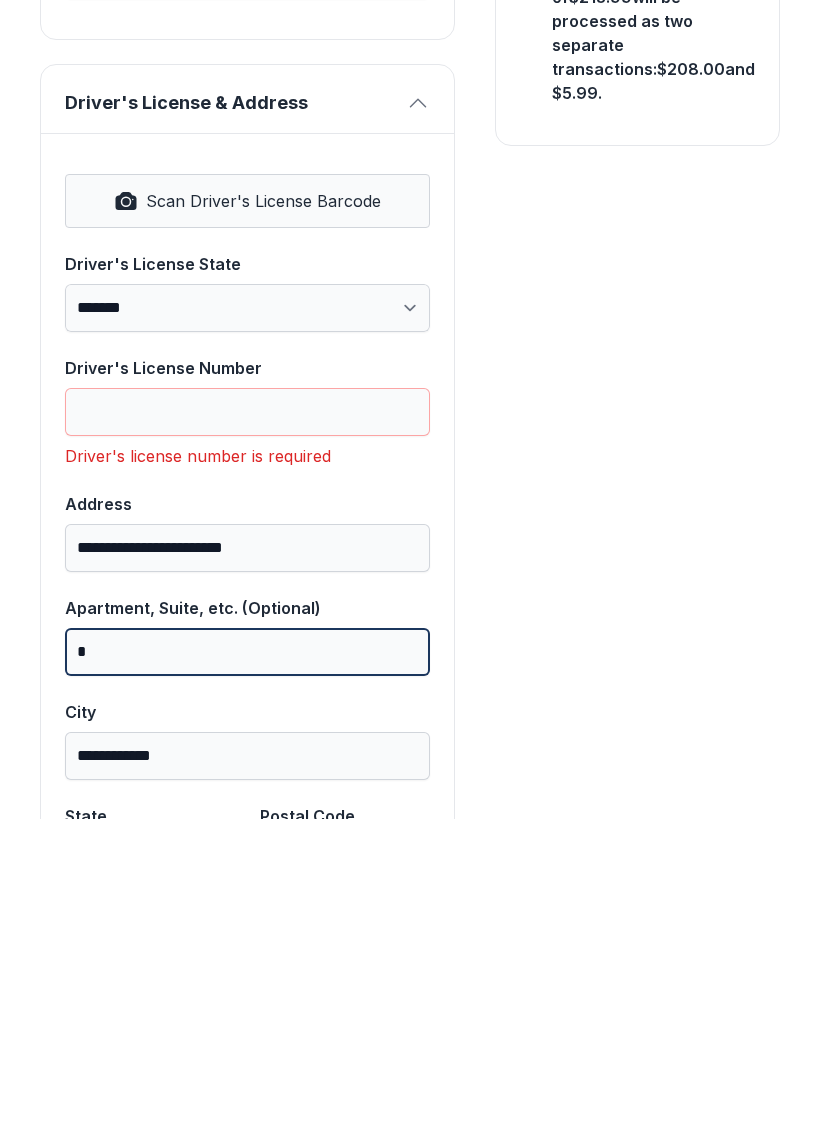scroll, scrollTop: 700, scrollLeft: 0, axis: vertical 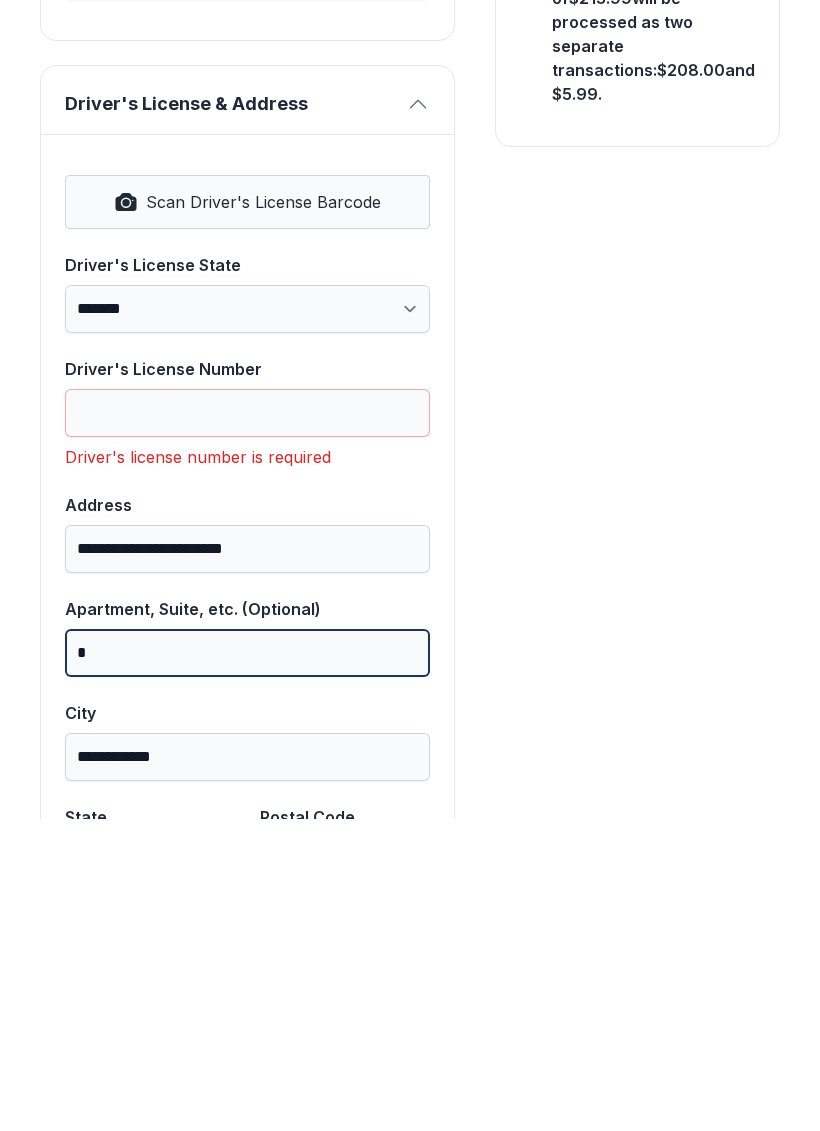 type on "*" 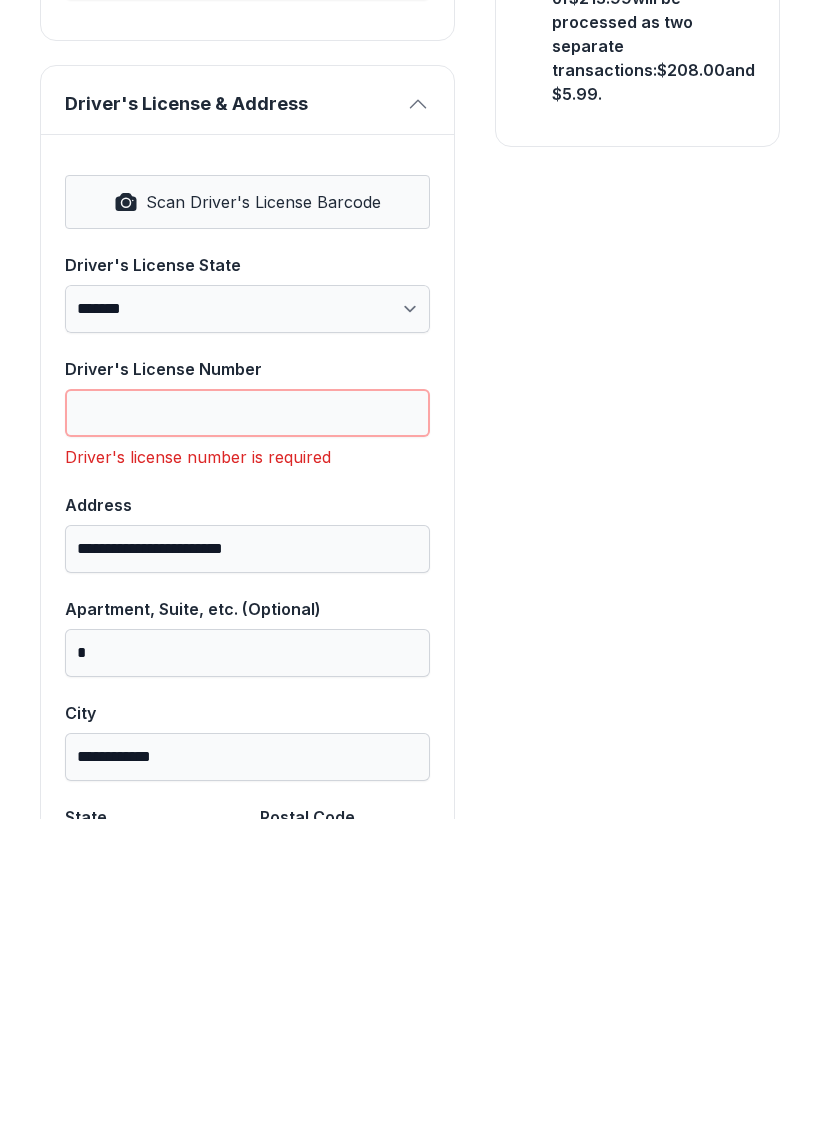 click on "Driver's License Number" at bounding box center (247, 725) 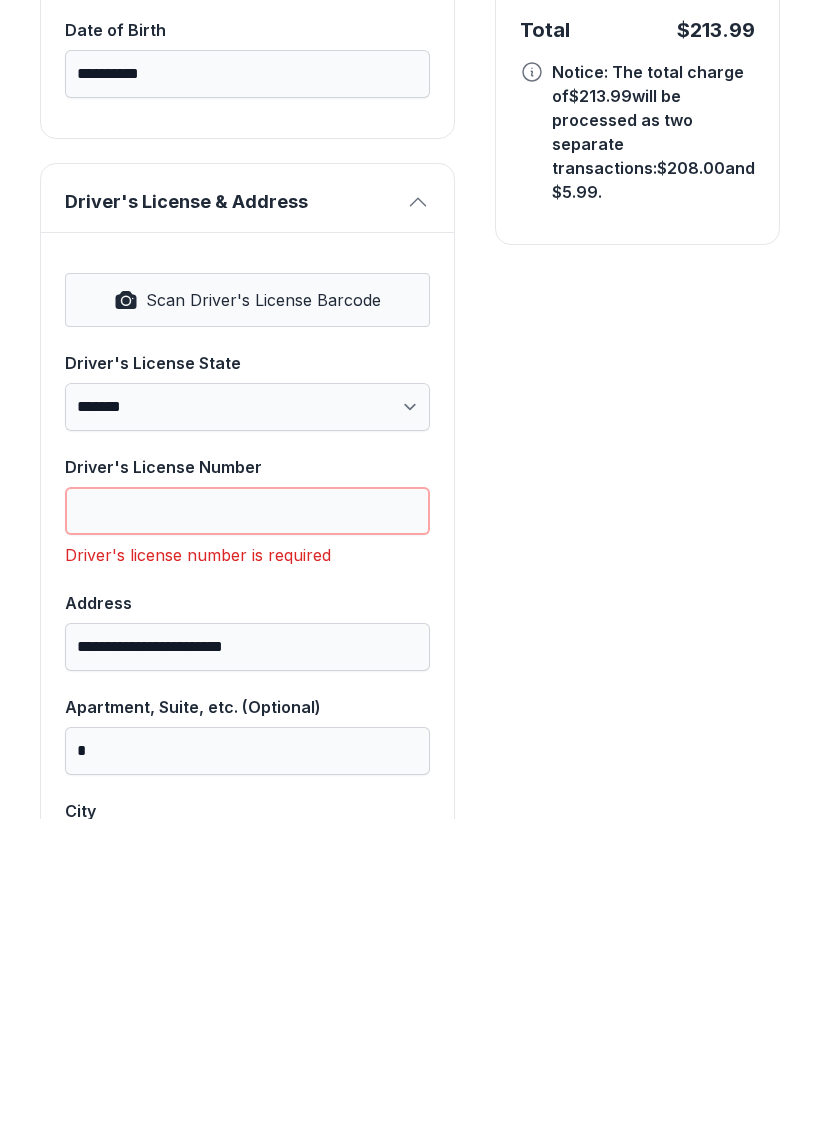 scroll, scrollTop: 605, scrollLeft: 0, axis: vertical 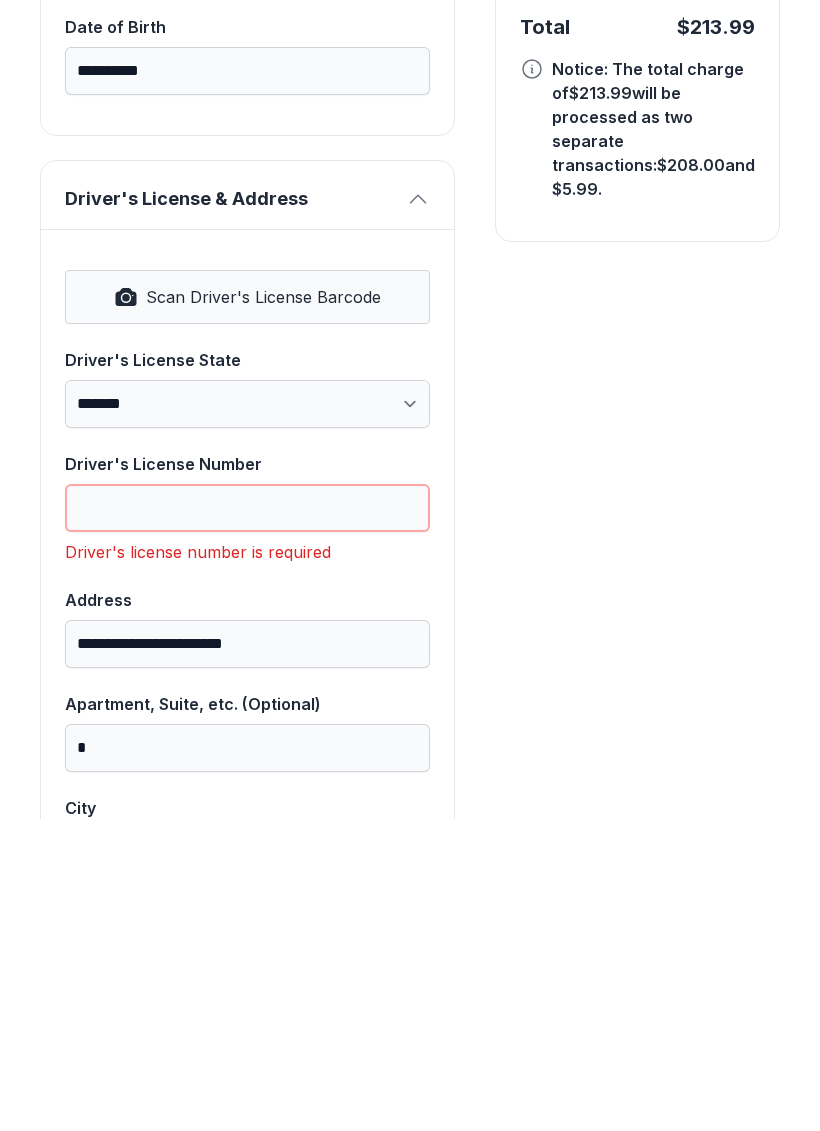 click on "Driver's License Number" at bounding box center (247, 820) 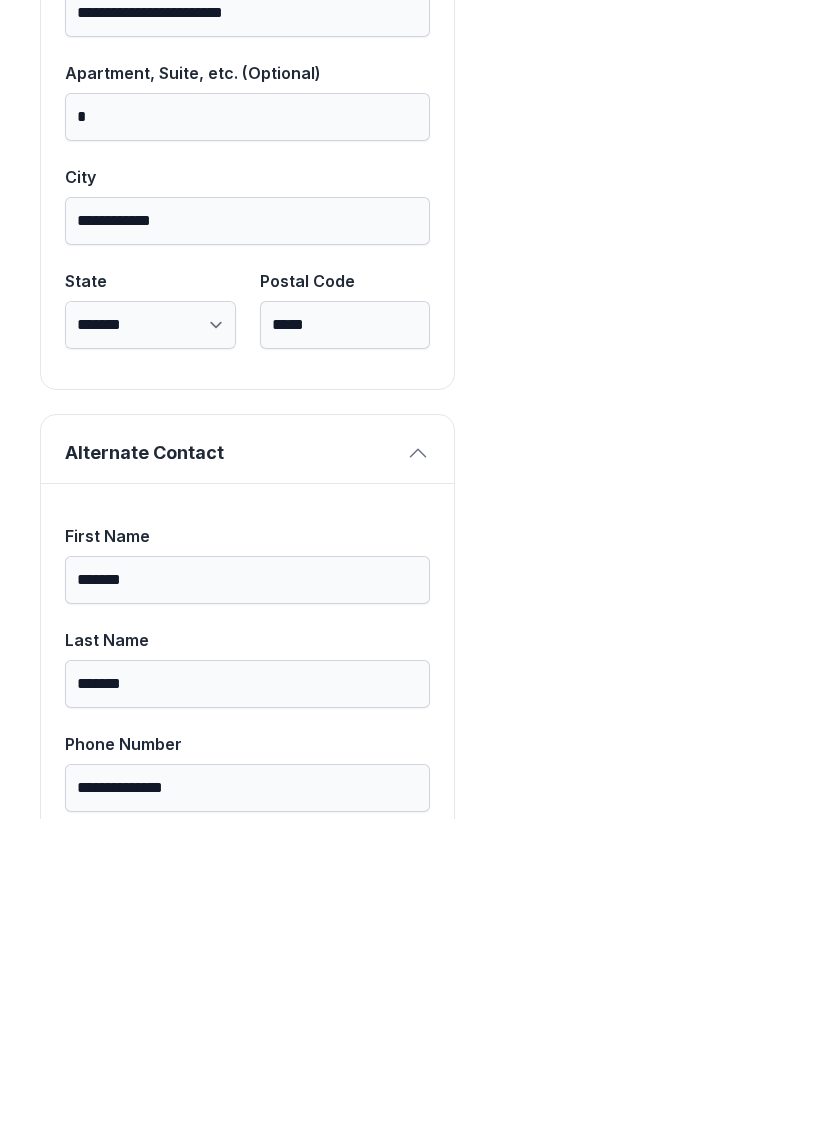 scroll, scrollTop: 1204, scrollLeft: 0, axis: vertical 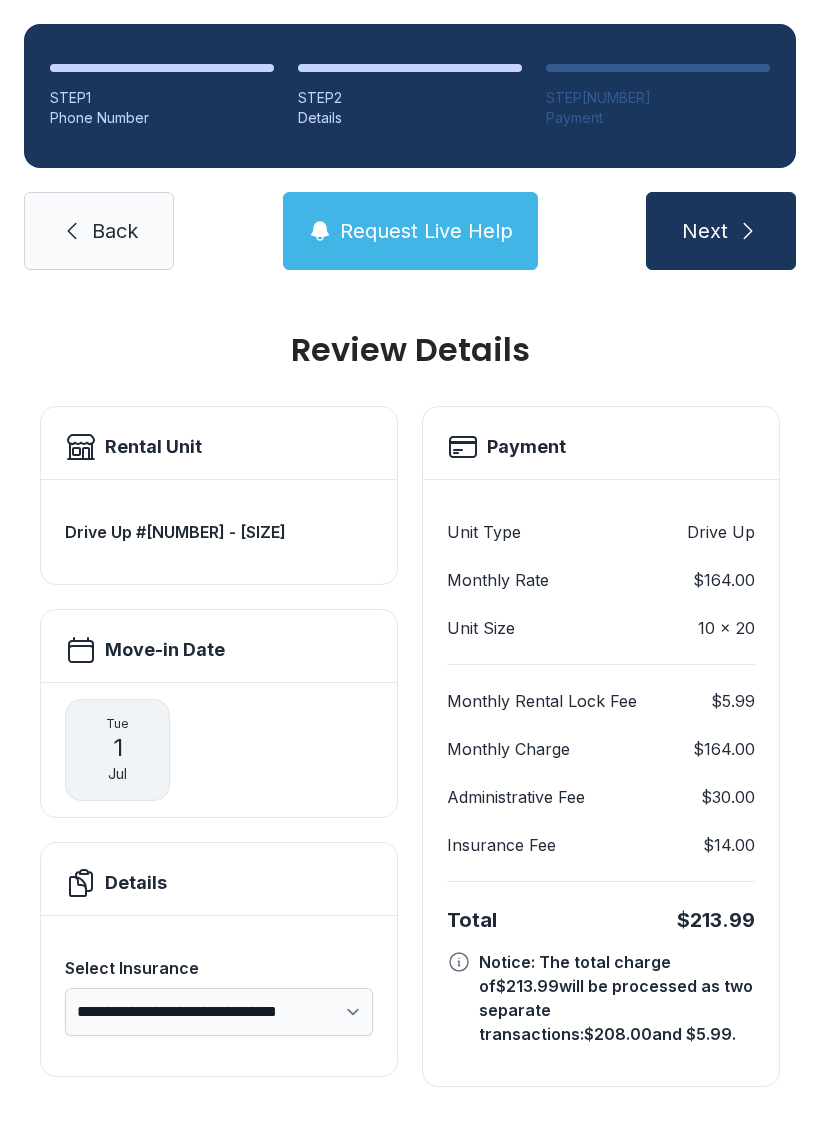 click on "Monthly Rental Lock Fee $[PRICE] Monthly Charge $[PRICE] Administrative Fee $[PRICE] Insurance Fee $[PRICE]" at bounding box center (601, 580) 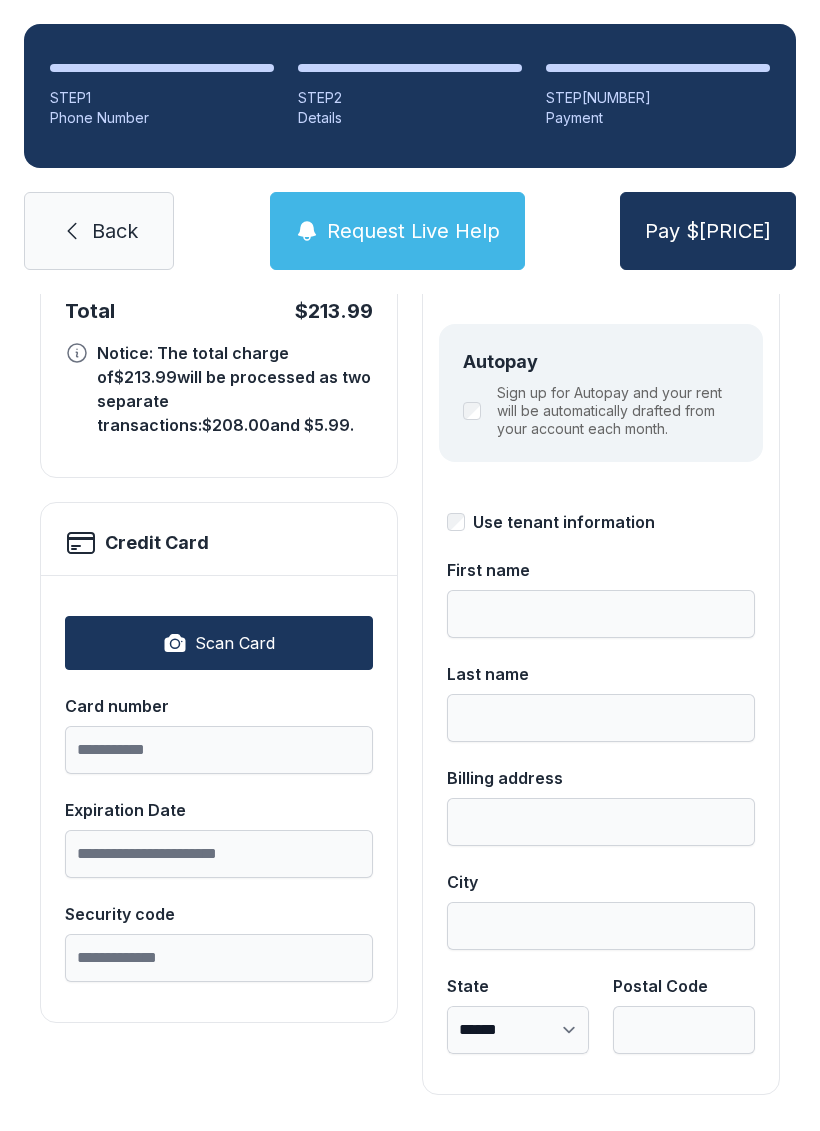 scroll, scrollTop: 218, scrollLeft: 0, axis: vertical 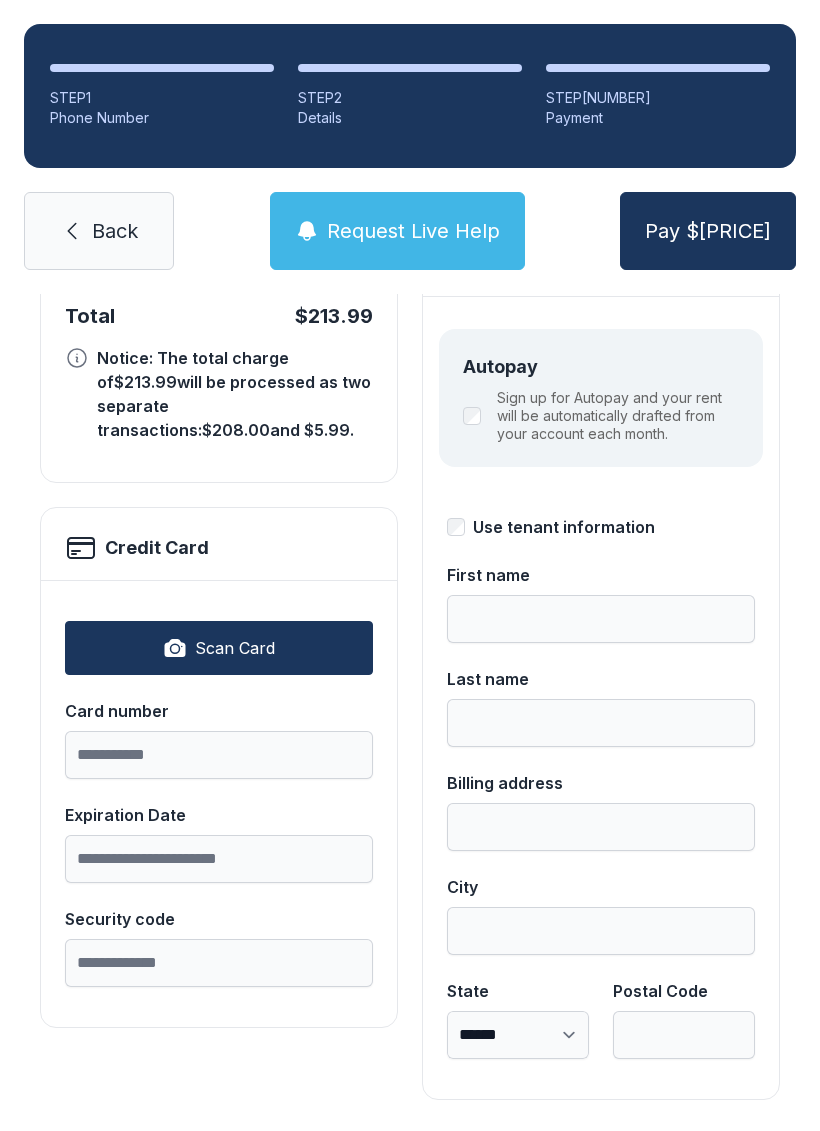click on "Scan Card" at bounding box center (219, 648) 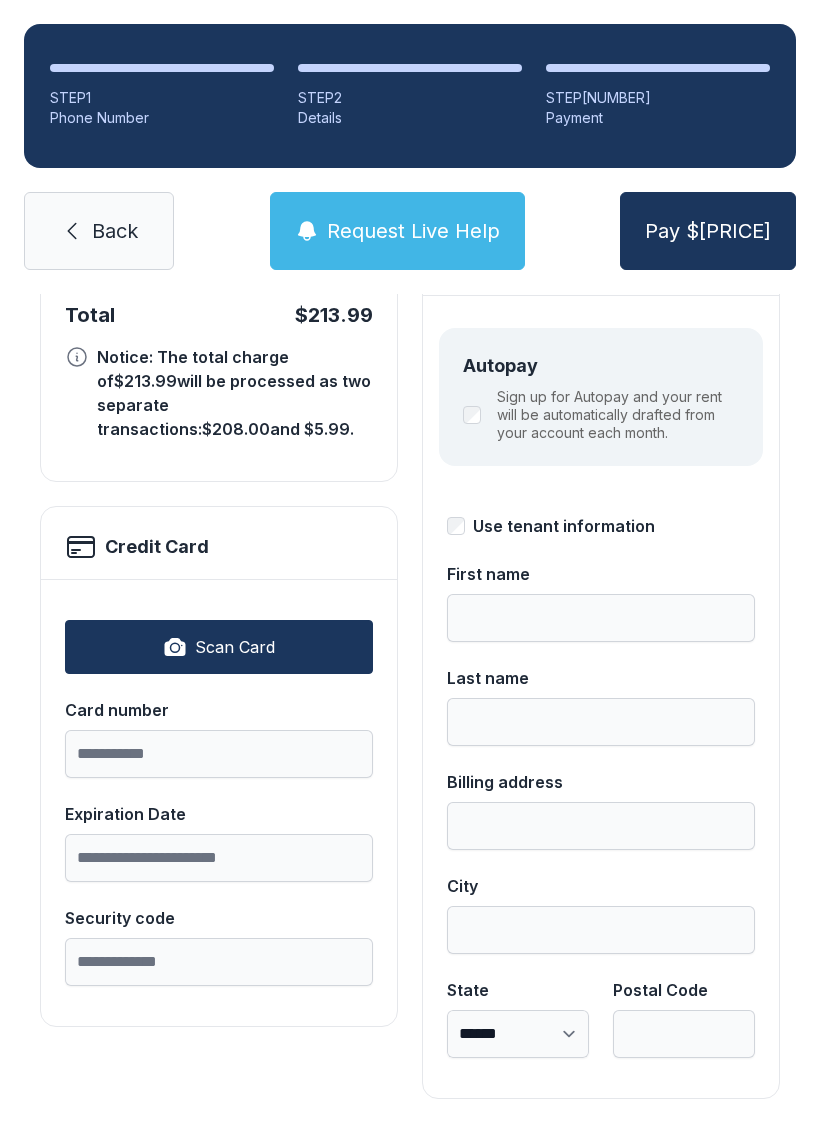 scroll, scrollTop: 218, scrollLeft: 0, axis: vertical 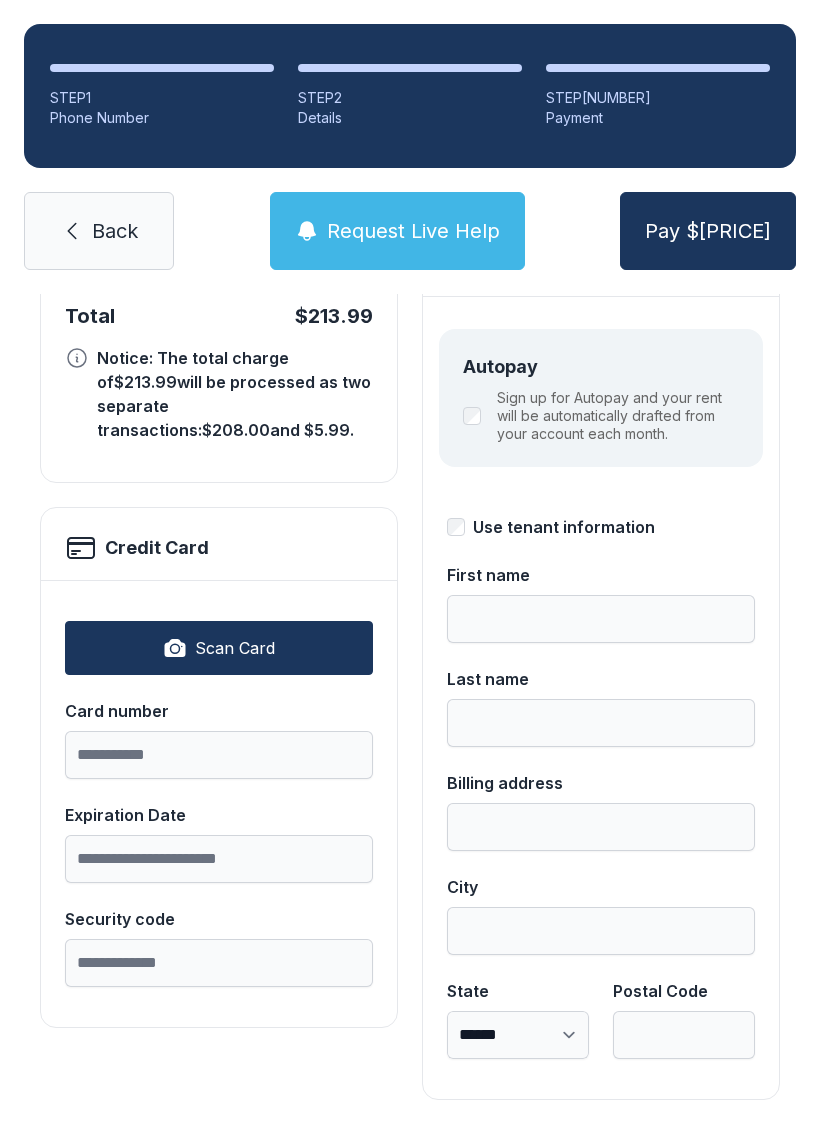 click on "Back" at bounding box center (115, 231) 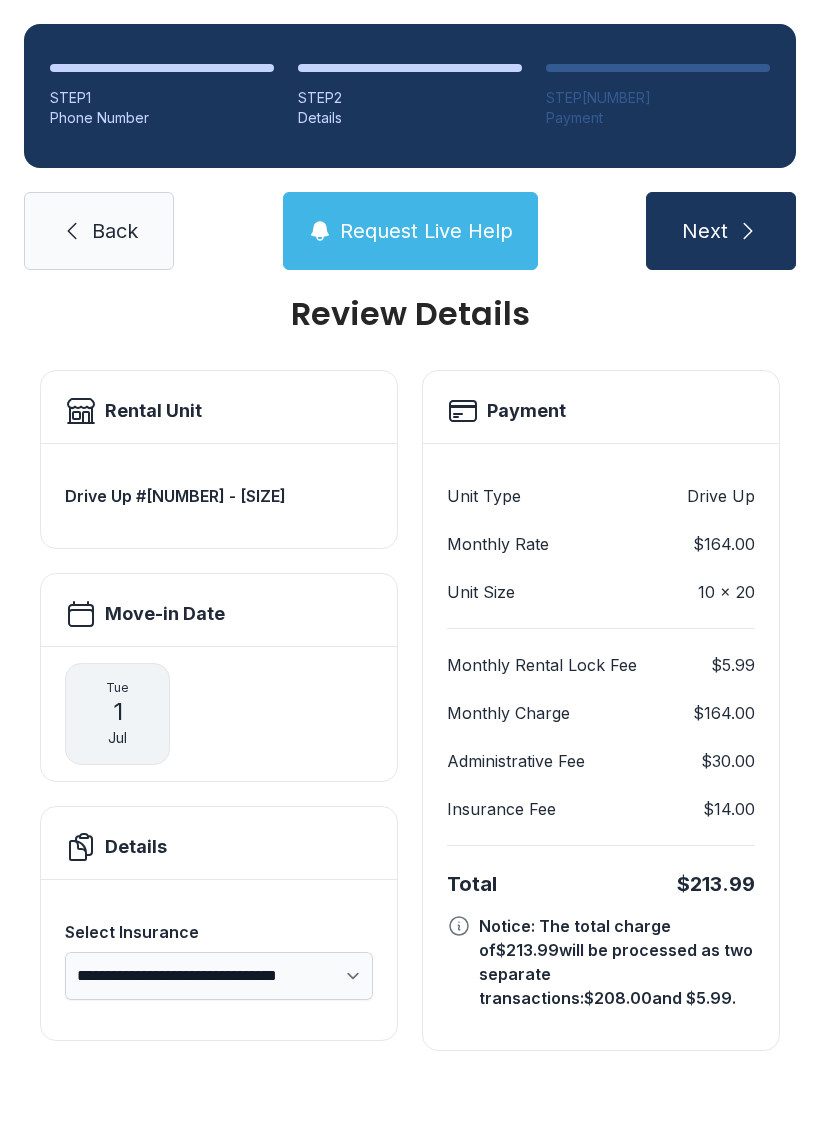 click on "Back" at bounding box center (115, 231) 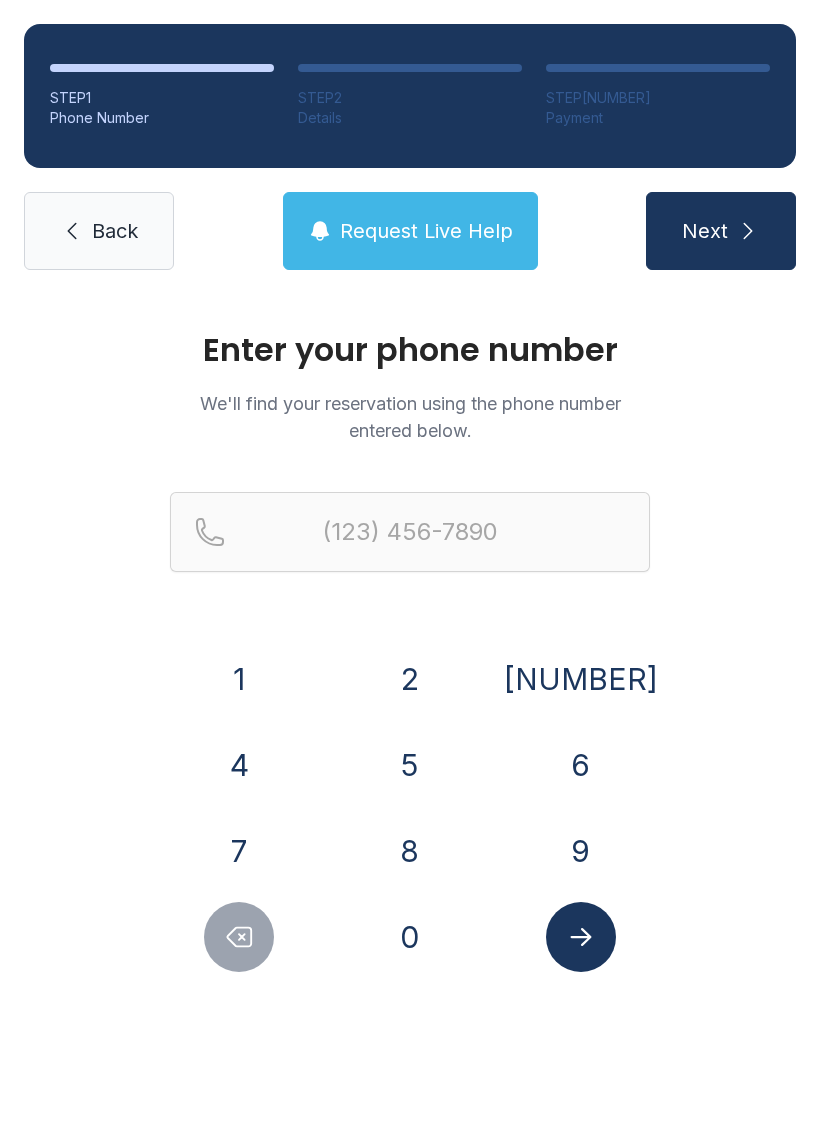 click on "Back" at bounding box center [115, 231] 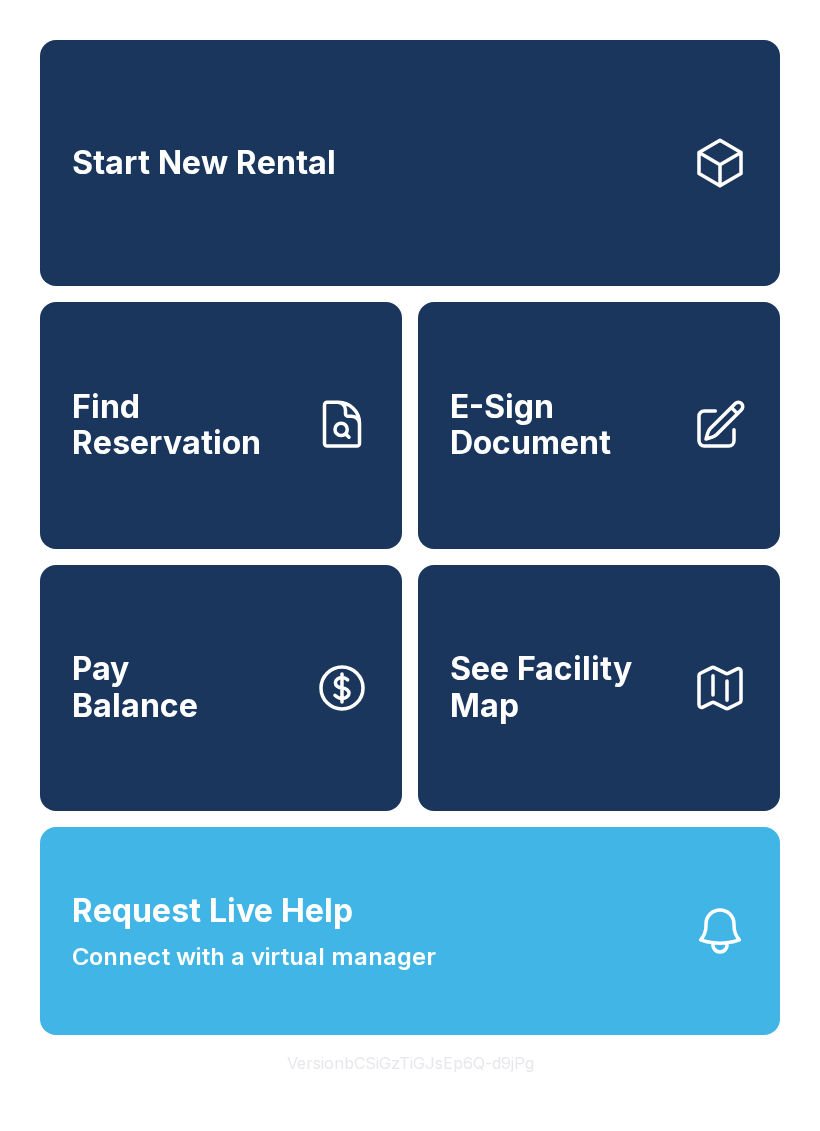 click on "Start New Rental" at bounding box center [410, 163] 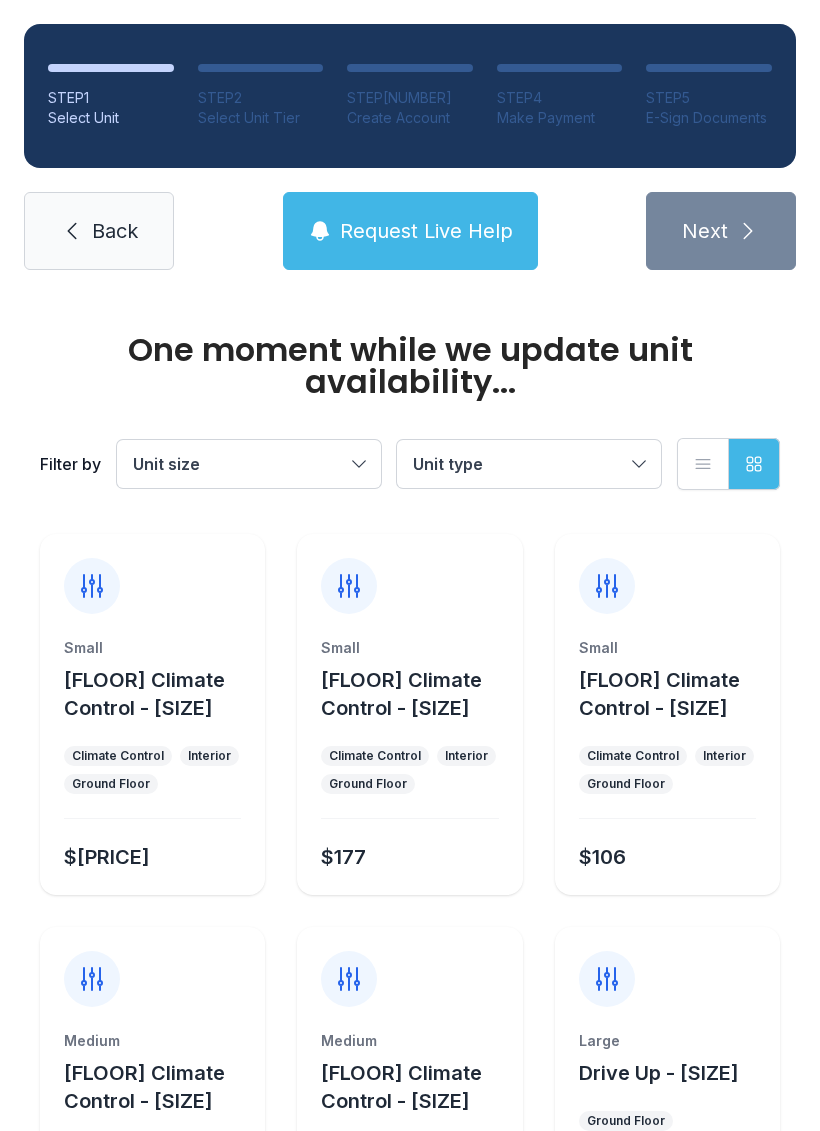 click on "Back" at bounding box center (99, 231) 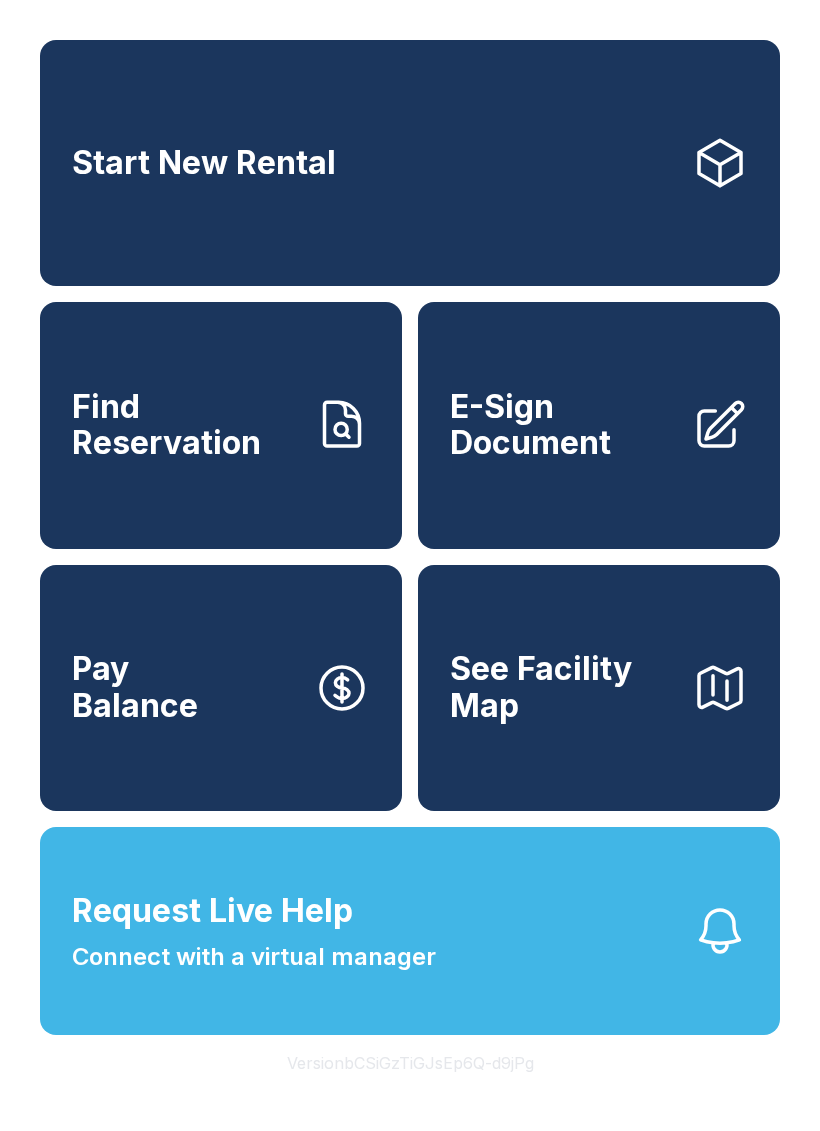 click on "E-Sign Document" at bounding box center [563, 425] 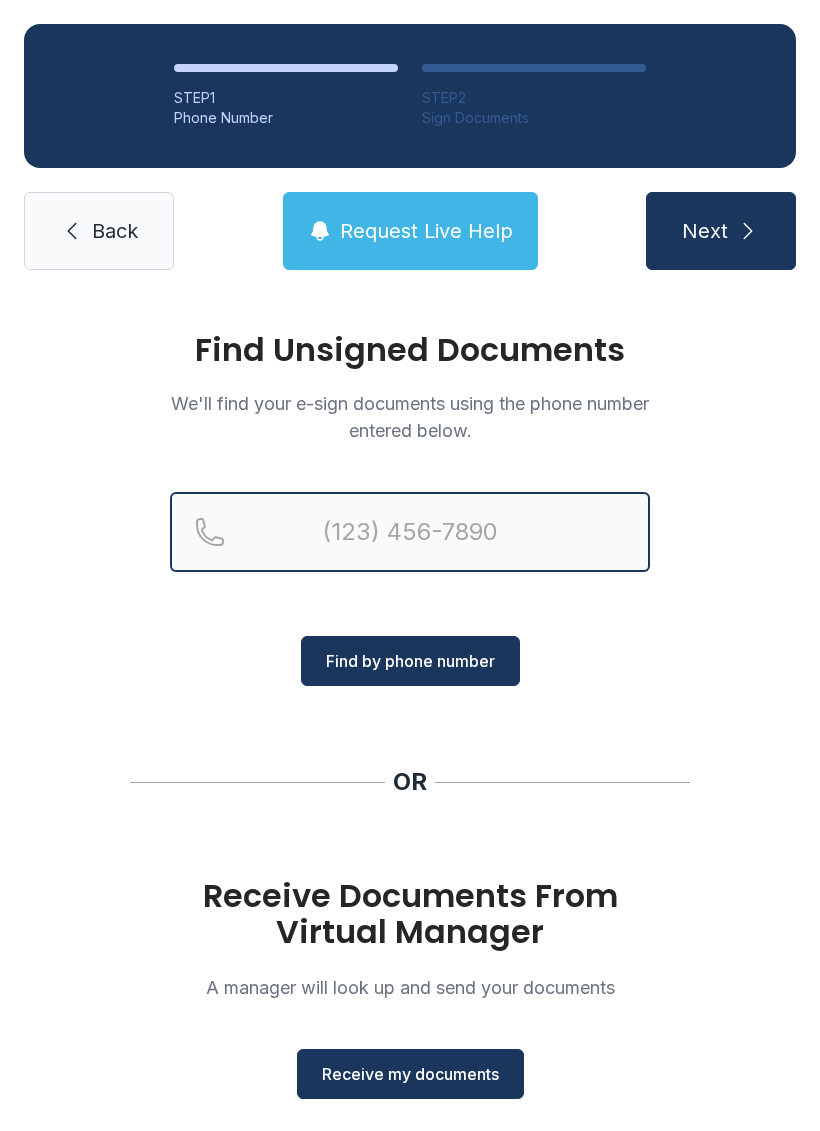click at bounding box center [410, 532] 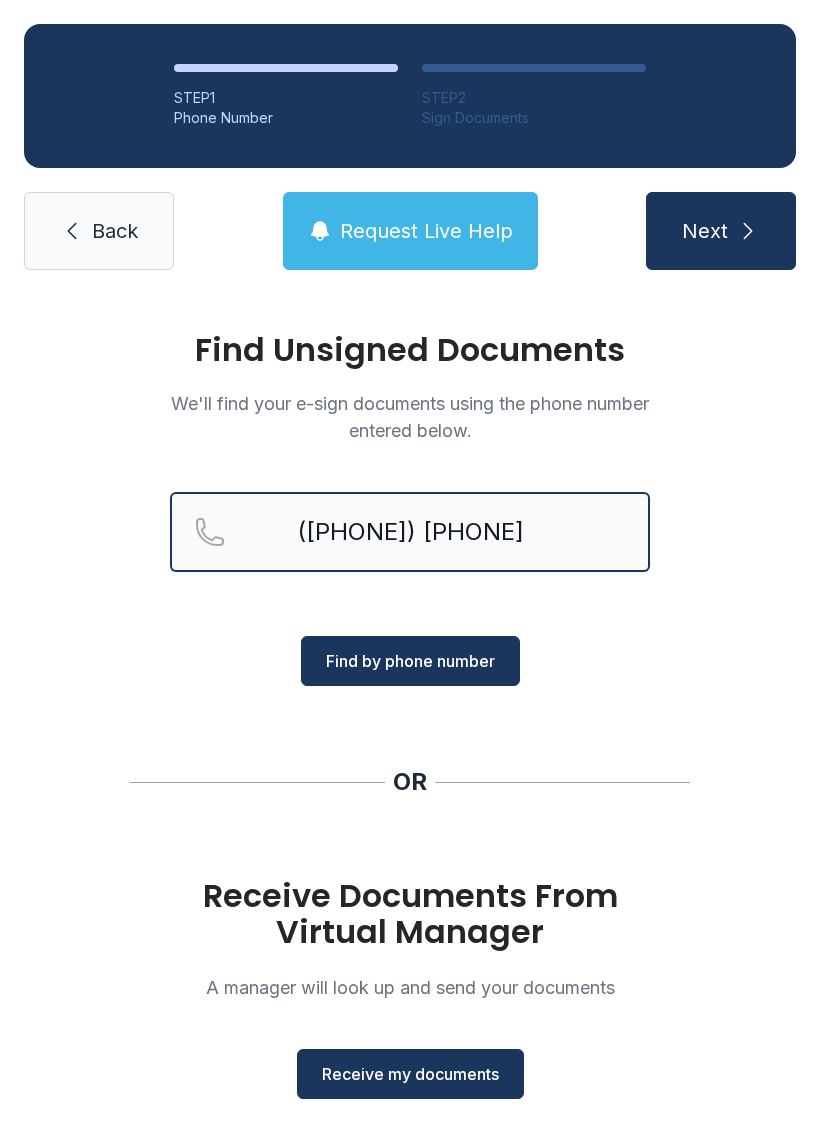 type on "([PHONE]) [PHONE]" 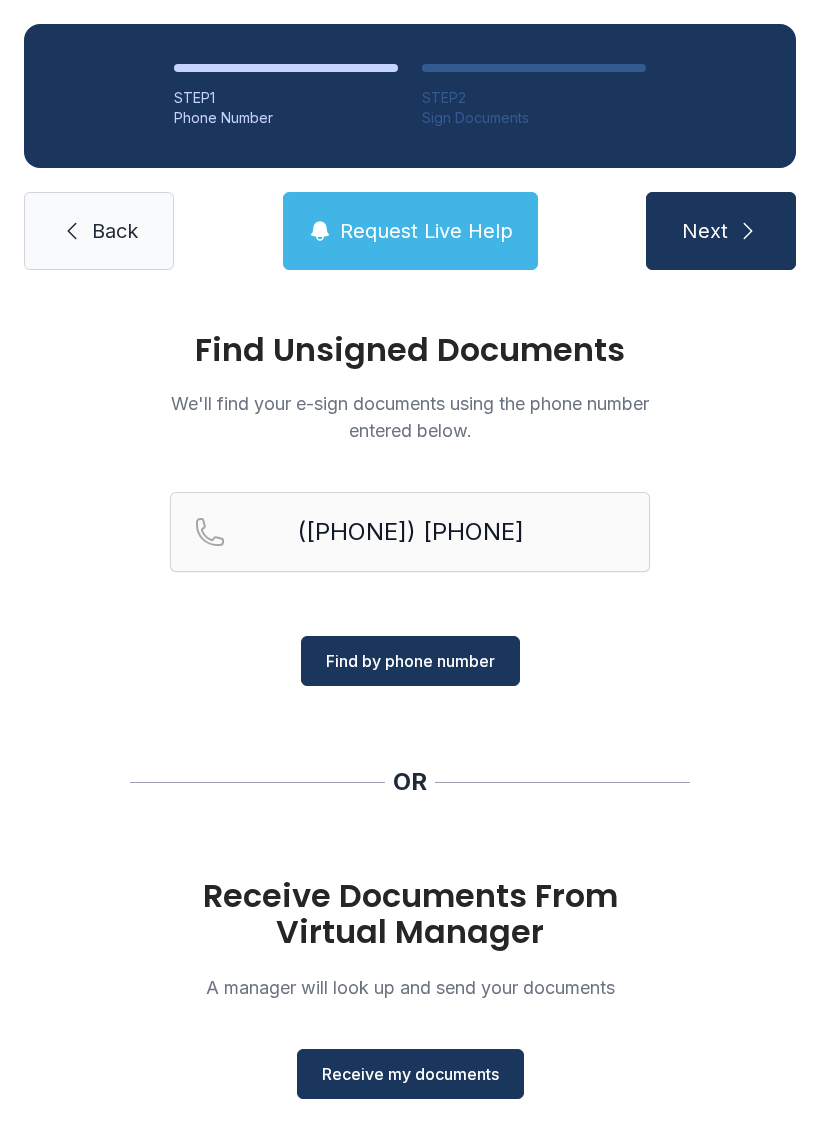 click on "Find Unsigned Documents We'll find your e-sign documents using the phone number entered below. ([PHONE]) [PHONE] Find by phone number OR Receive Documents From Virtual Manager A manager will look up and send your documents Receive my documents" at bounding box center (410, 736) 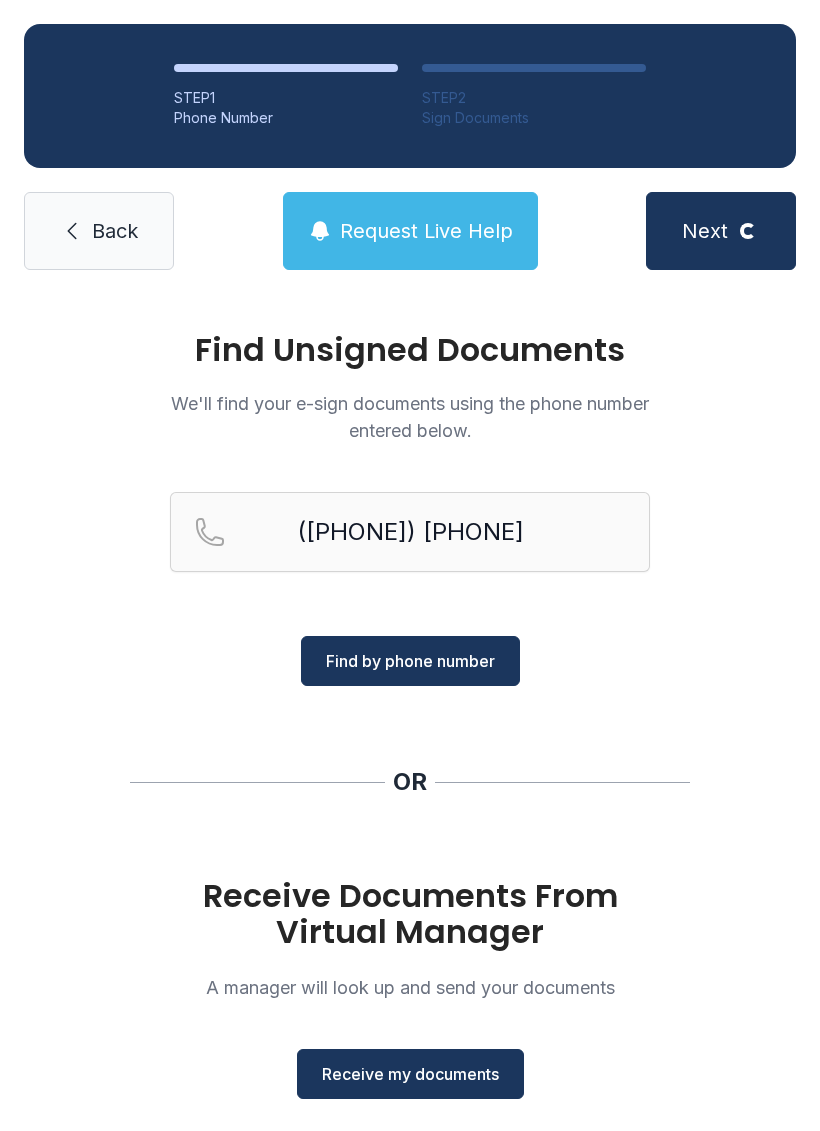 click on "Find by phone number" at bounding box center [410, 661] 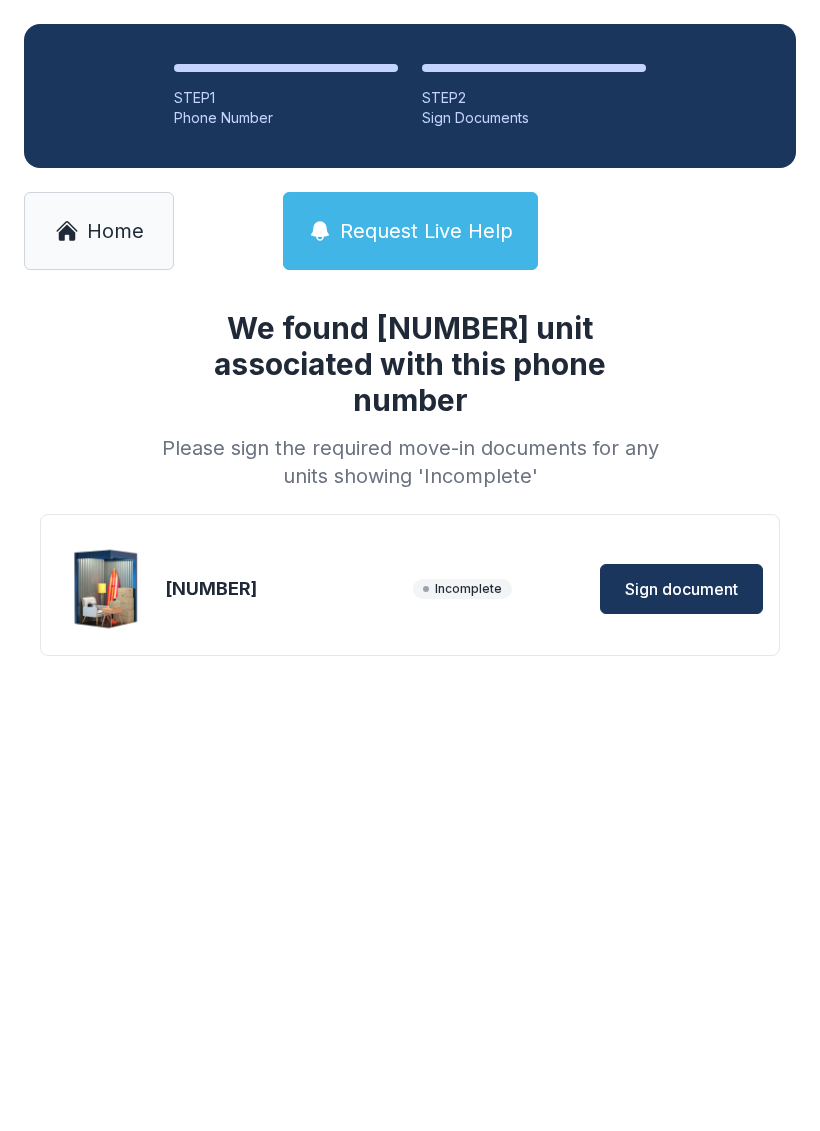 click on "Sign document" at bounding box center [681, 589] 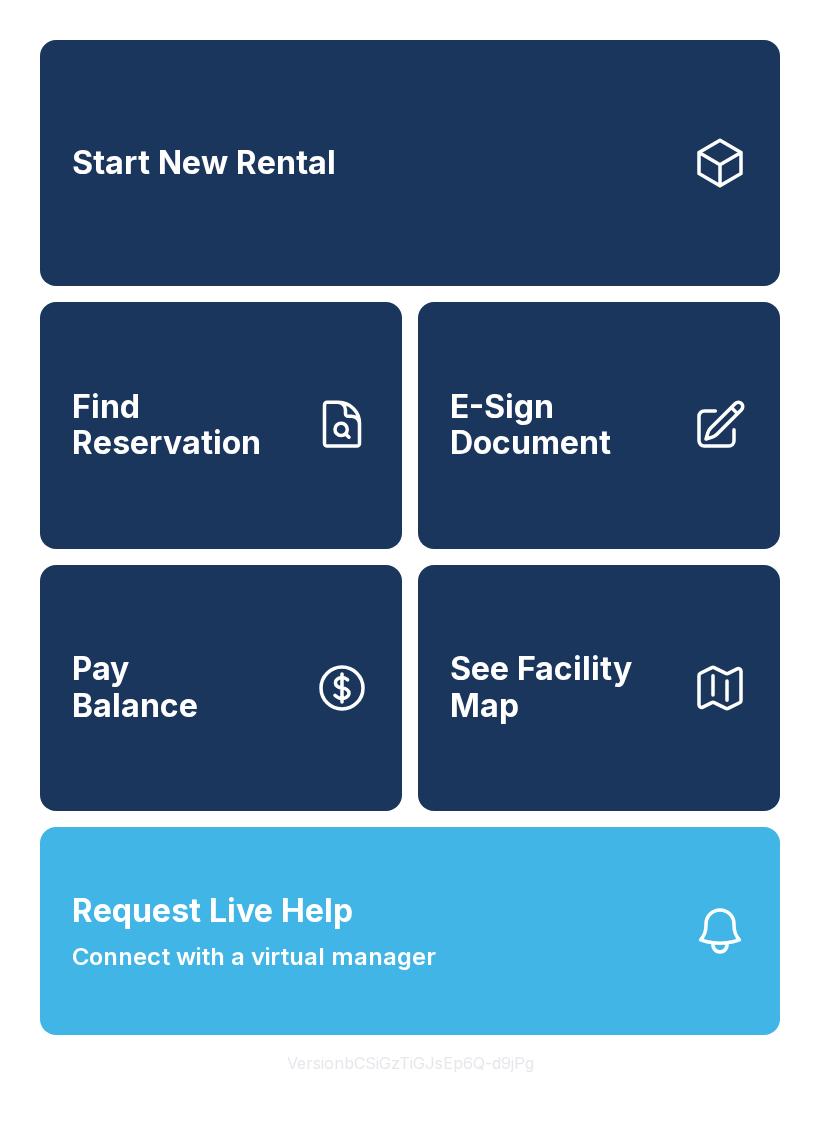 click on "Find Reservation" at bounding box center (221, 425) 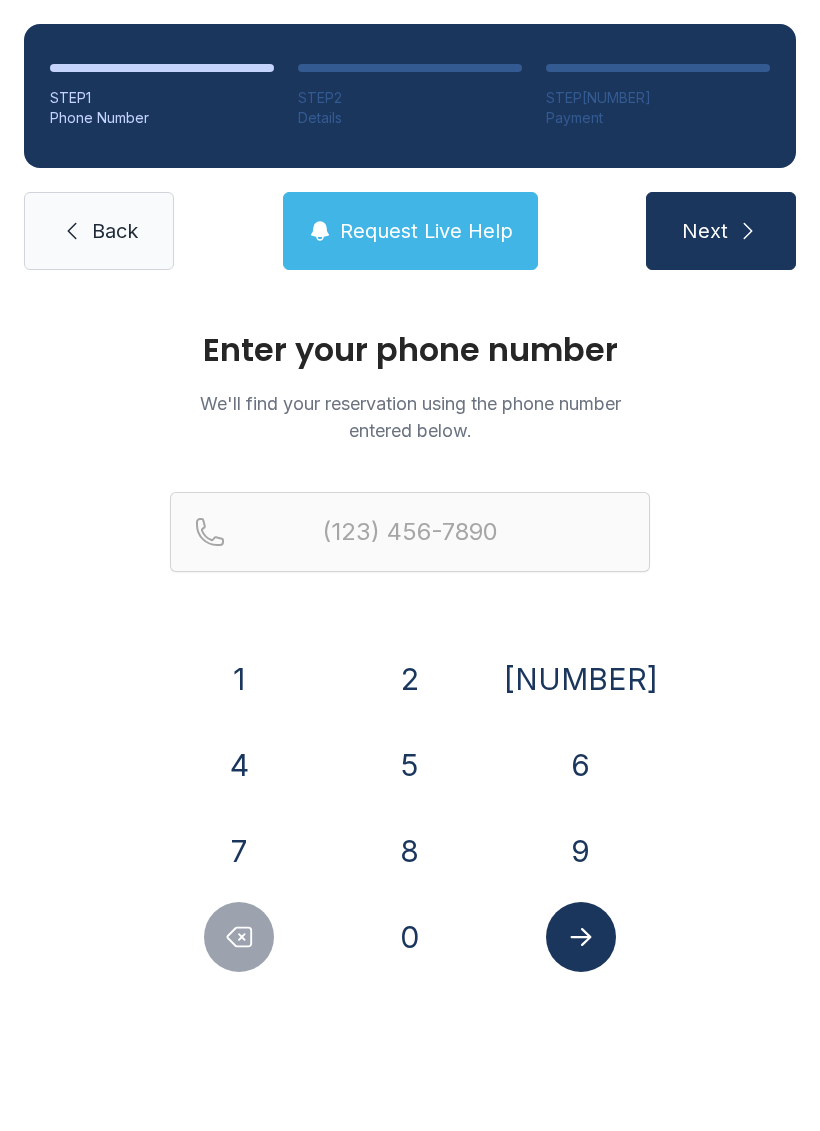 click on "Back" at bounding box center [115, 231] 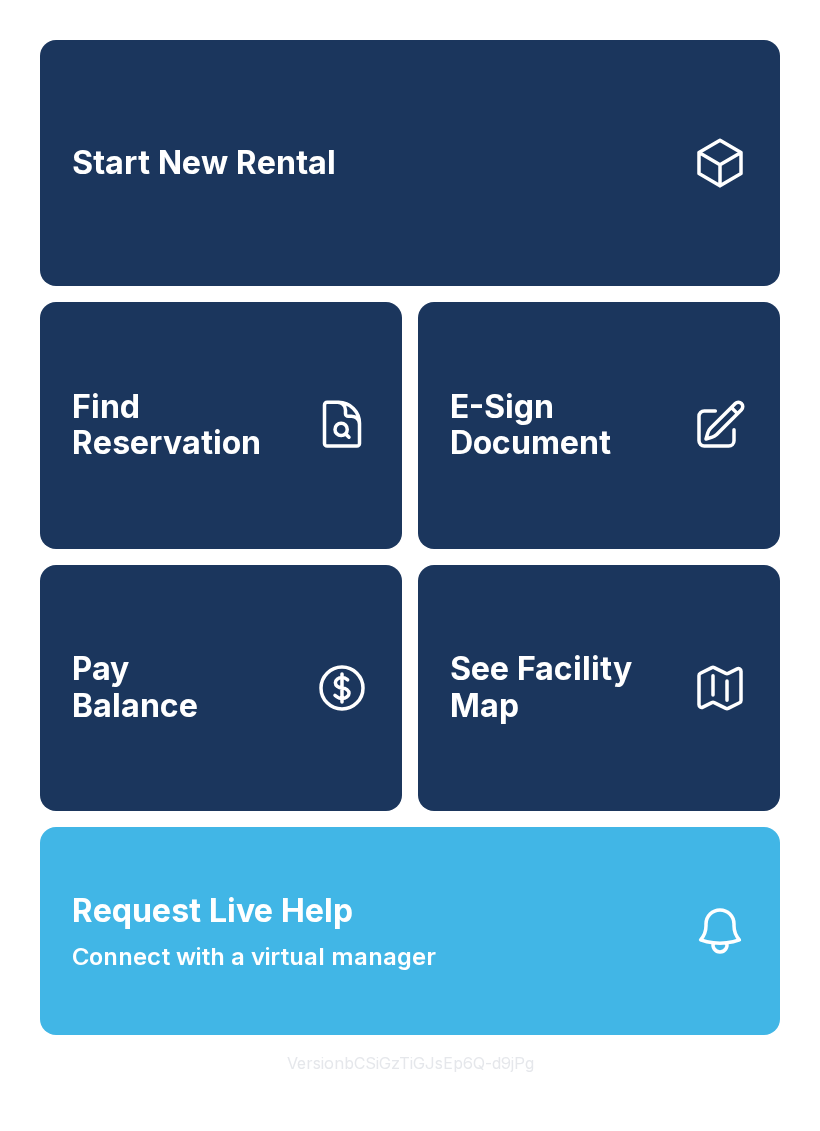 click on "E-Sign Document" at bounding box center [563, 425] 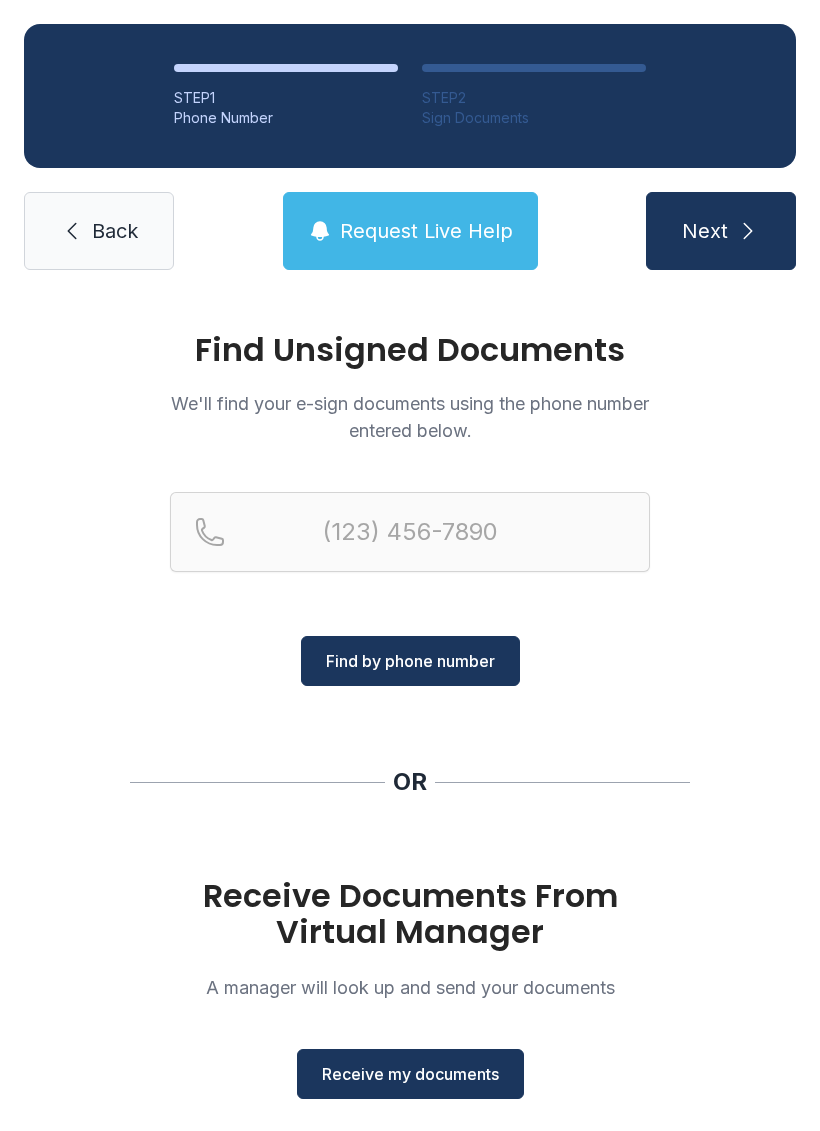 click on "Back" at bounding box center [99, 231] 